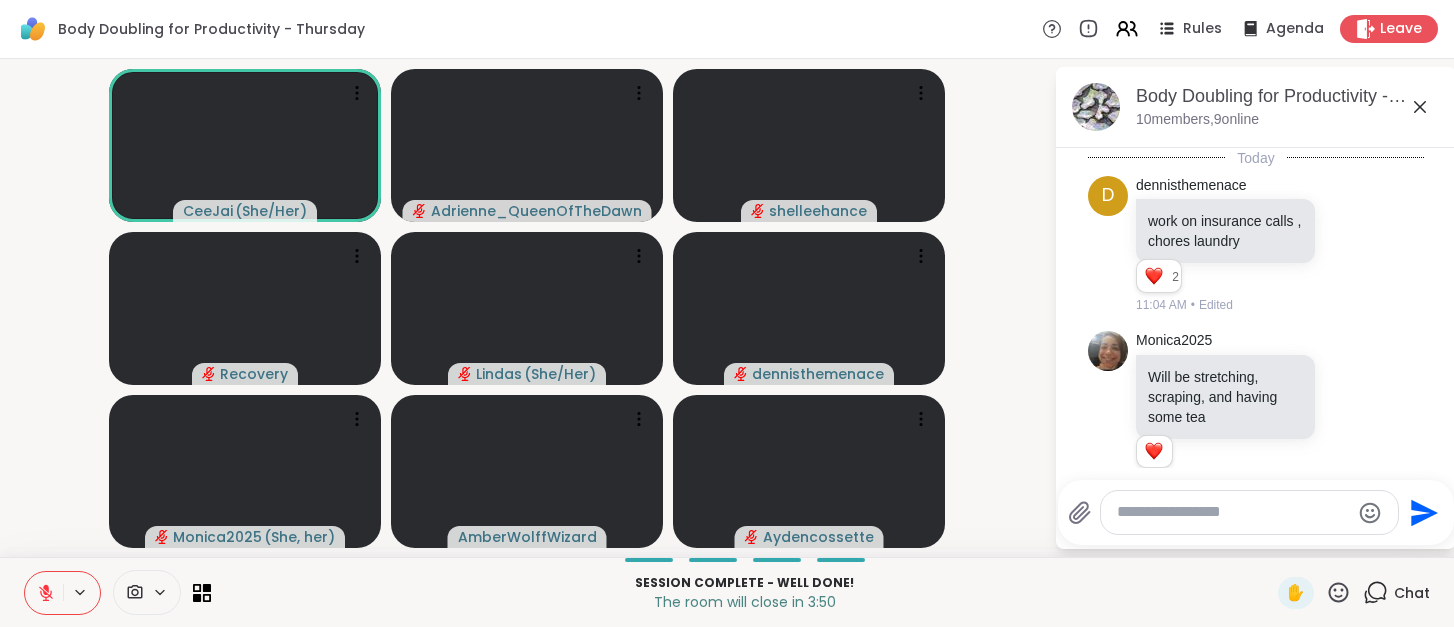 scroll, scrollTop: 0, scrollLeft: 0, axis: both 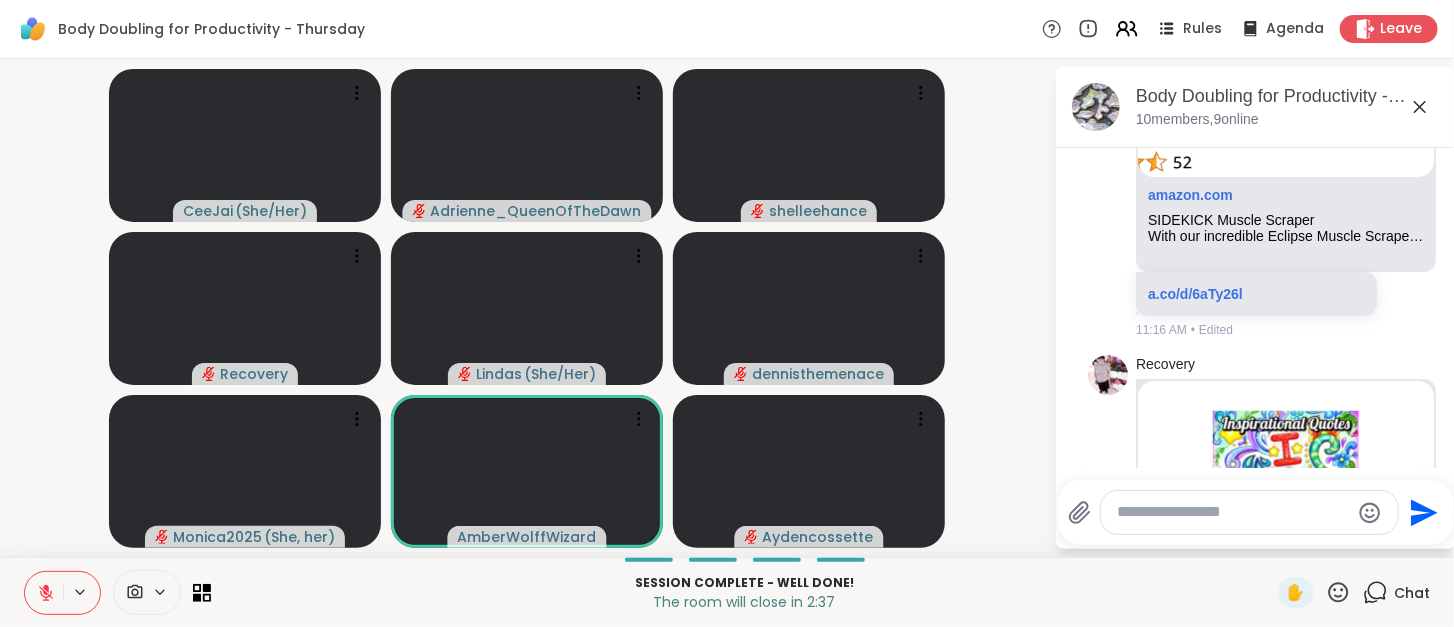 click at bounding box center (44, 593) 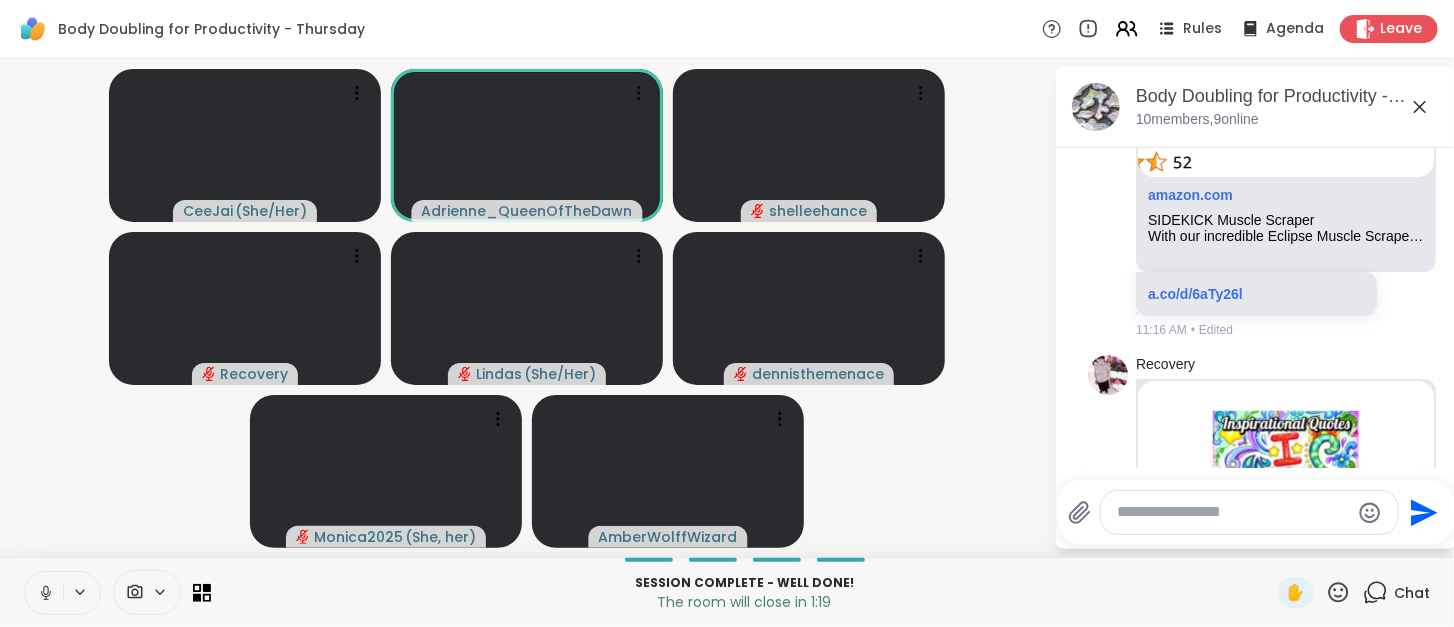 scroll, scrollTop: 2885, scrollLeft: 0, axis: vertical 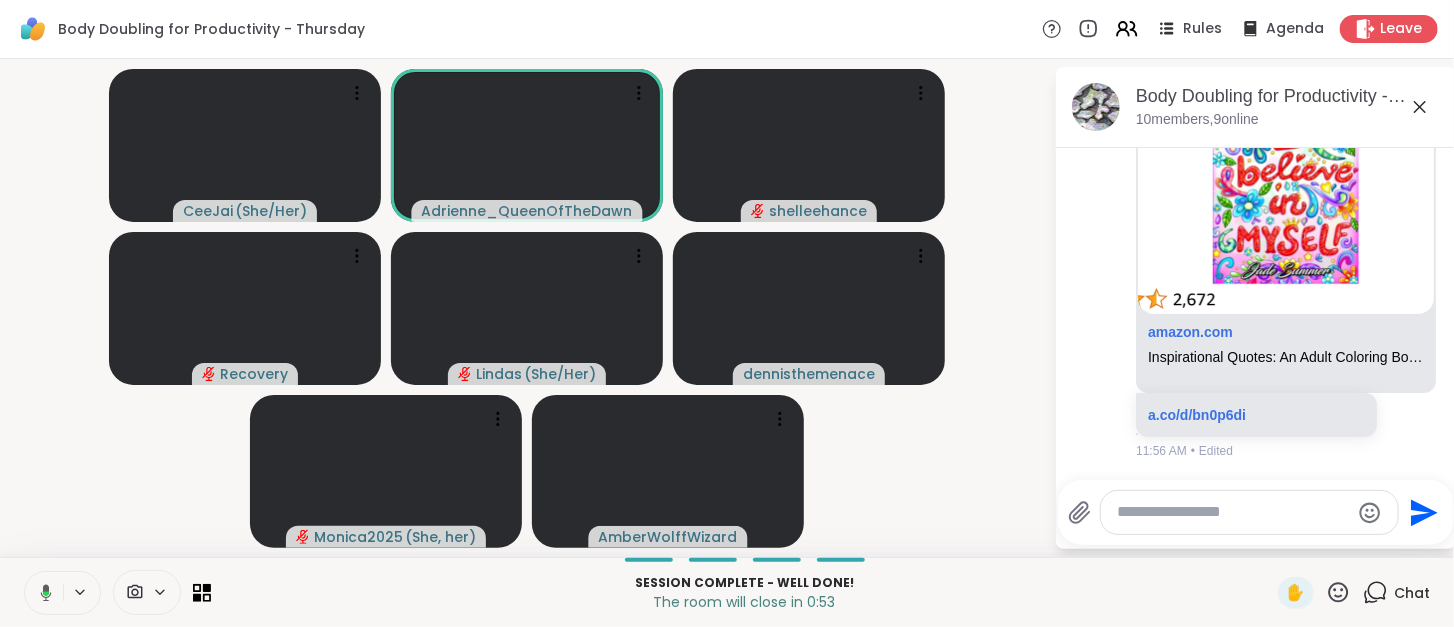 click at bounding box center [1233, 512] 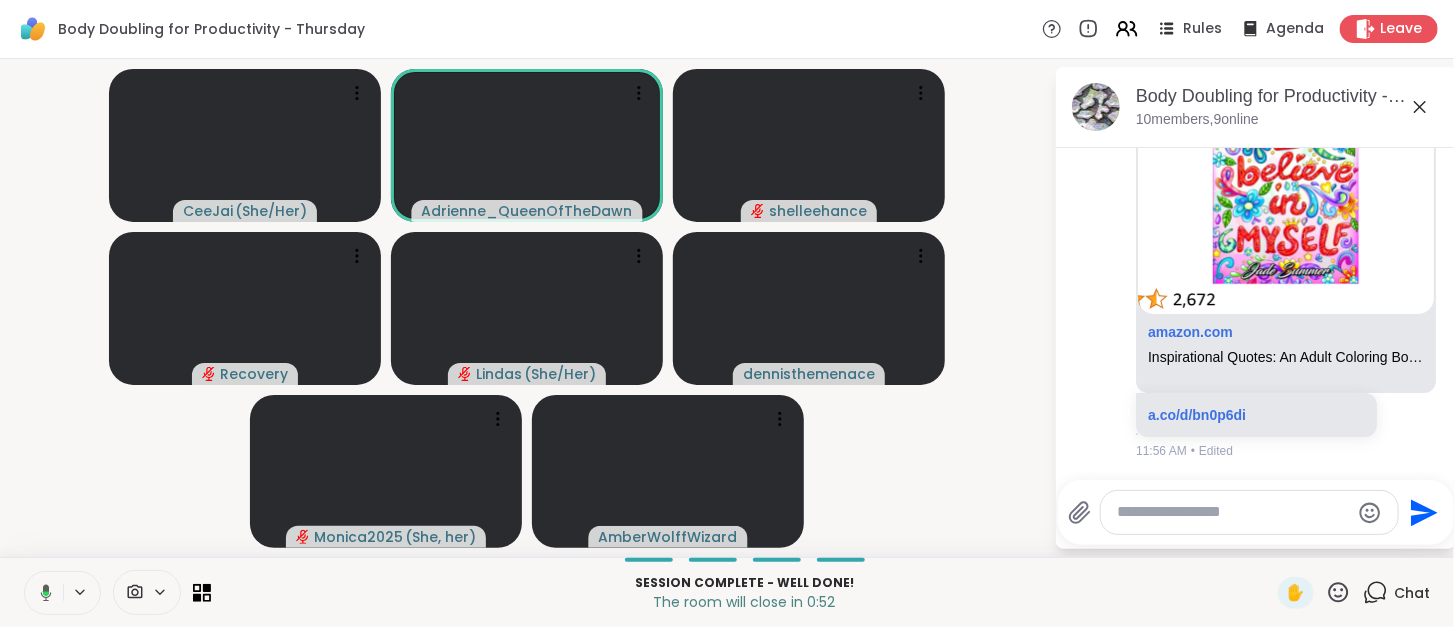 paste on "**********" 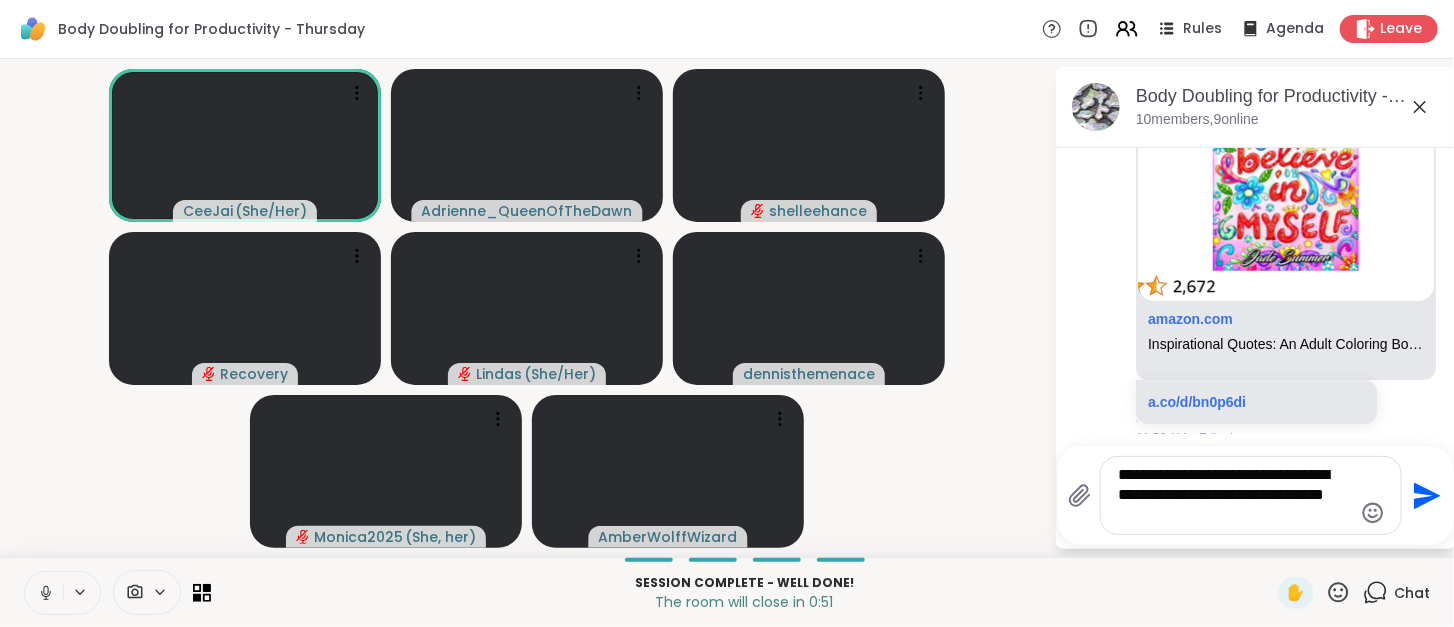 type 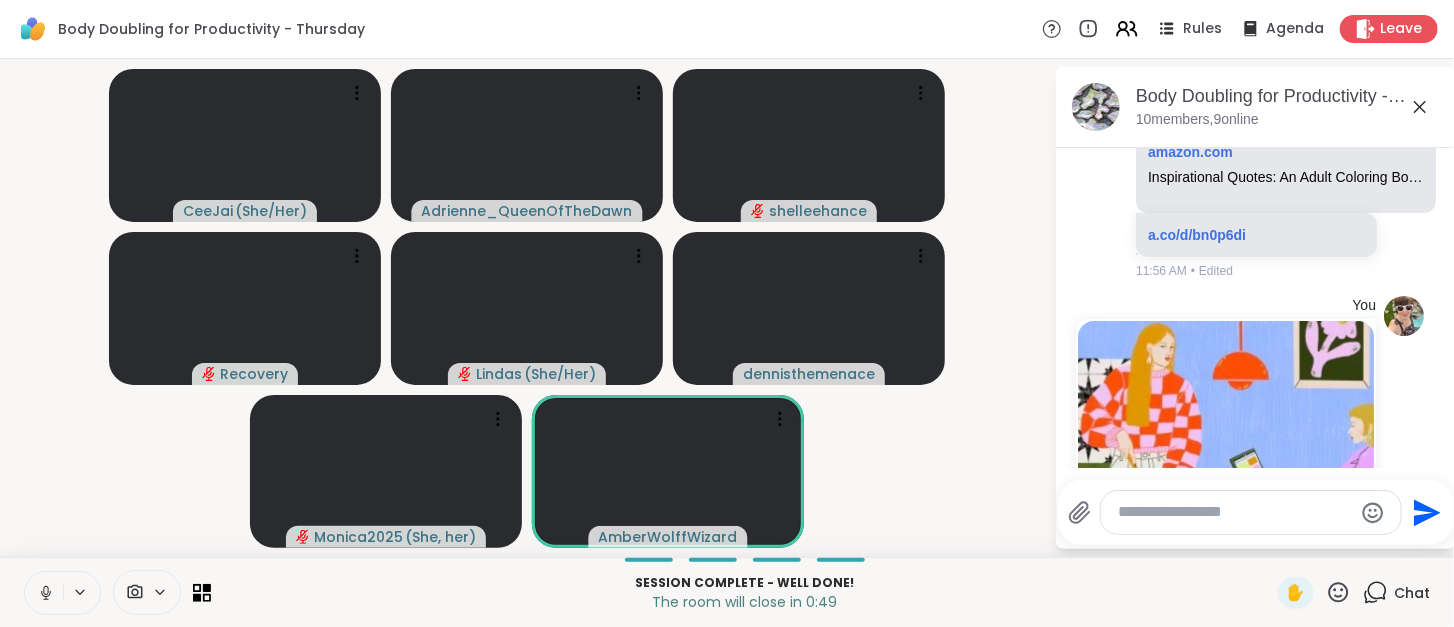 scroll, scrollTop: 3378, scrollLeft: 0, axis: vertical 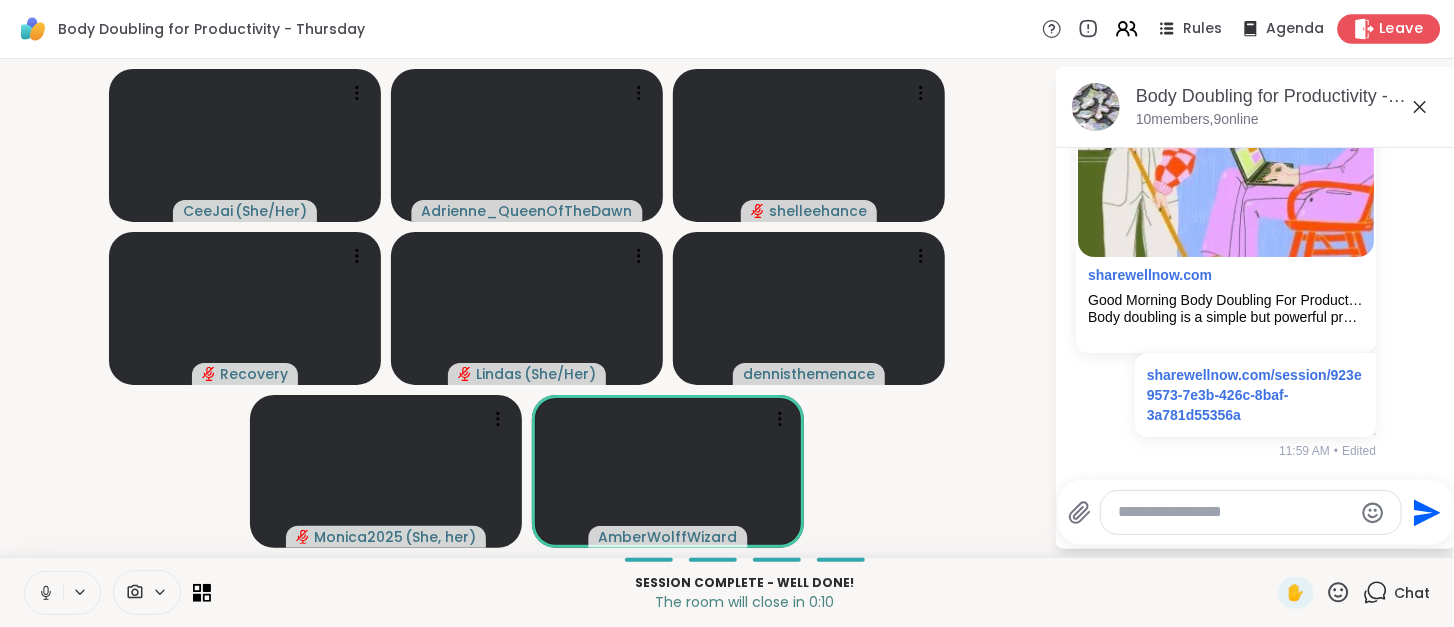 click on "Leave" at bounding box center [1389, 28] 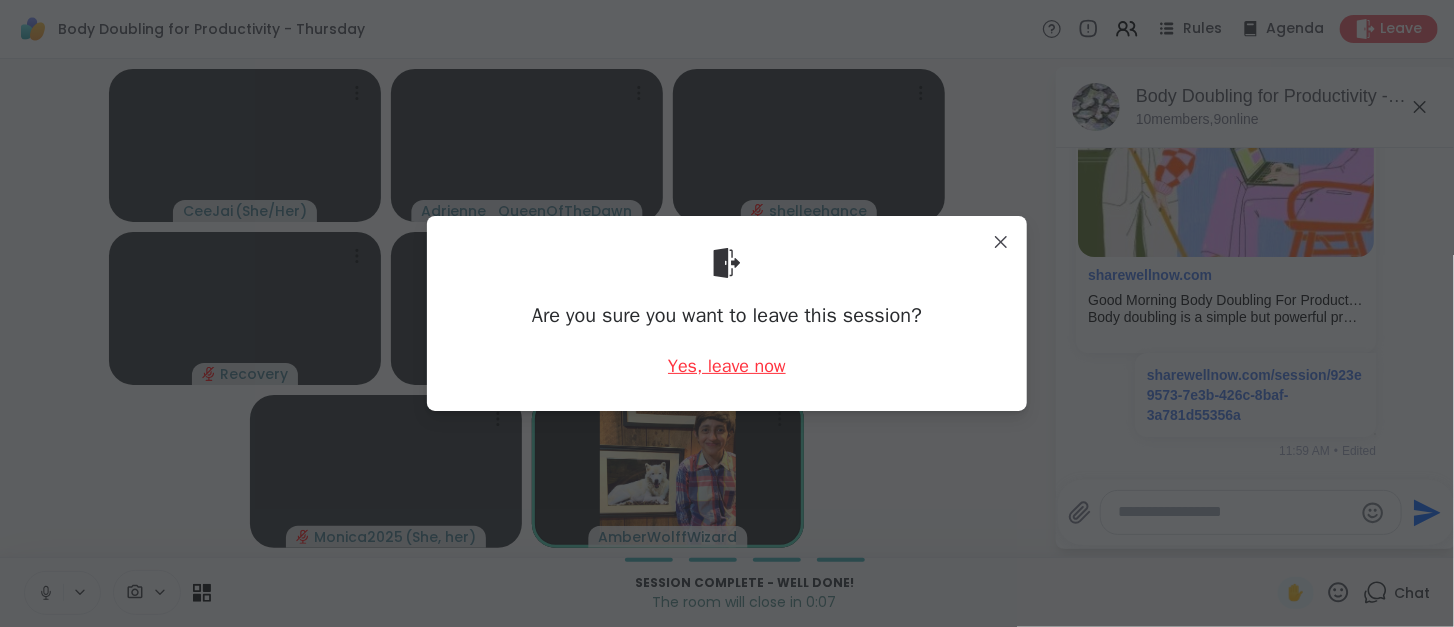 click on "Yes, leave now" at bounding box center (727, 366) 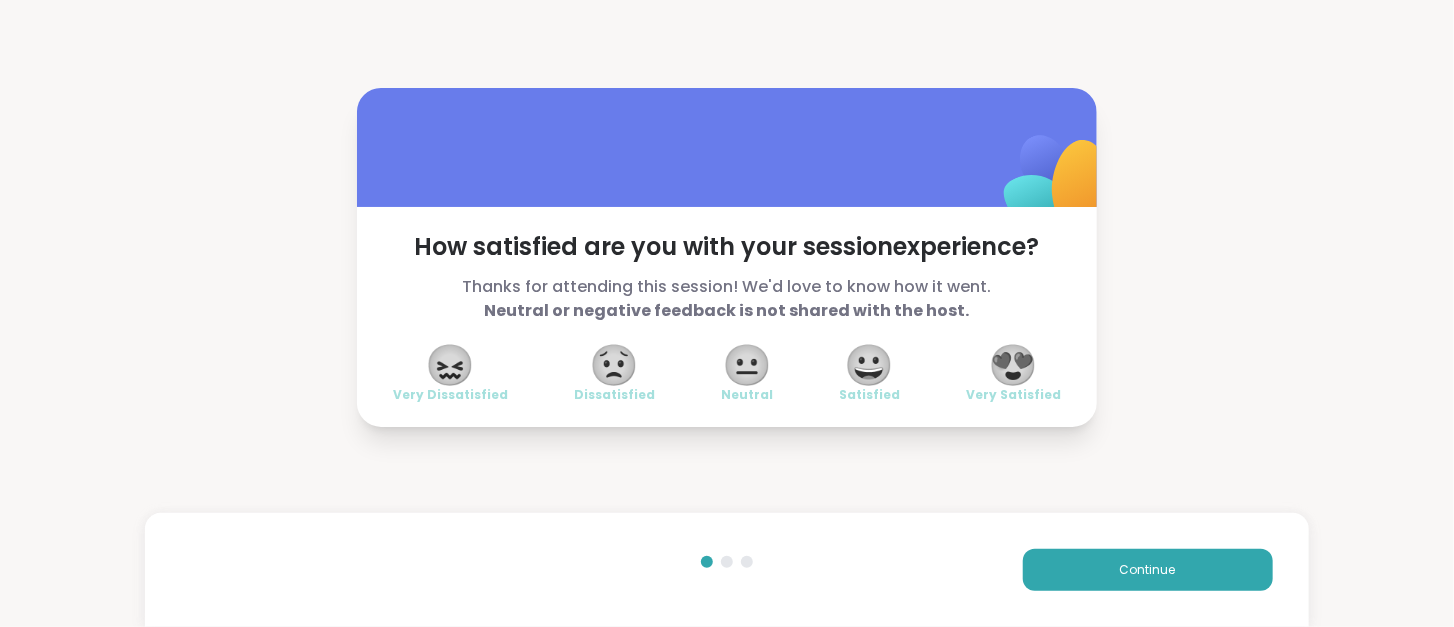 click on "😍" at bounding box center [1014, 365] 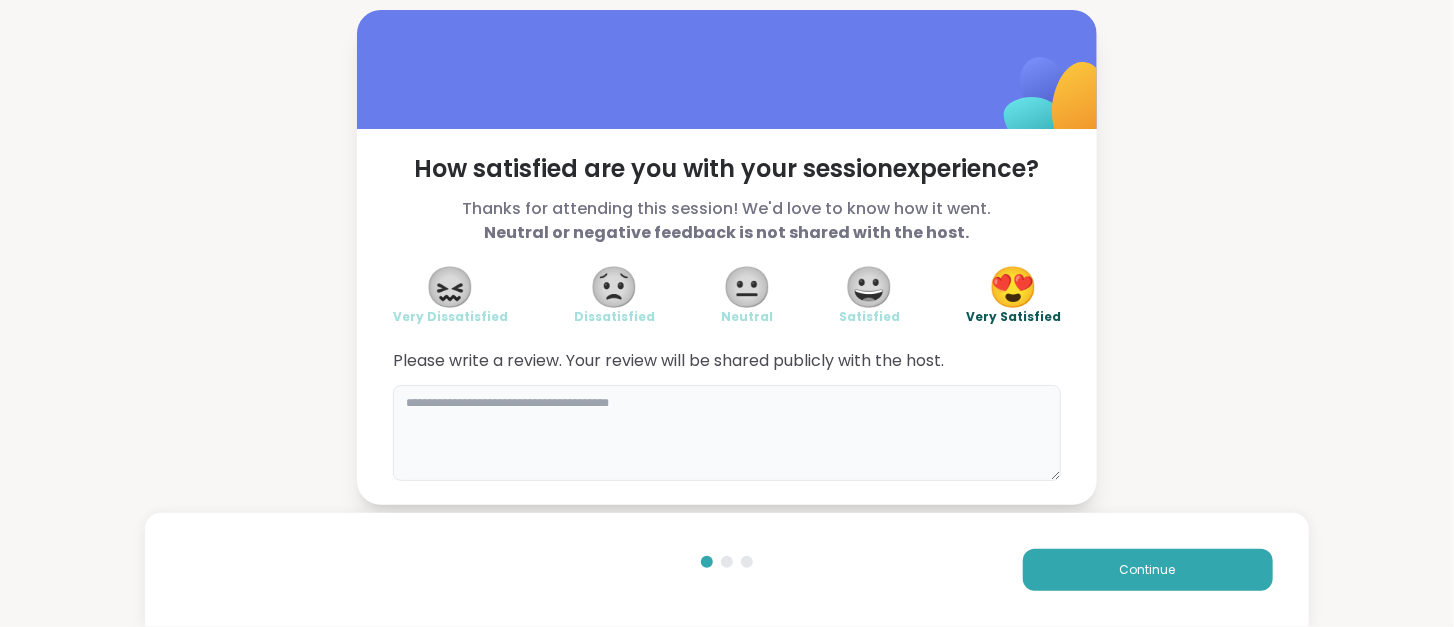 click at bounding box center [727, 433] 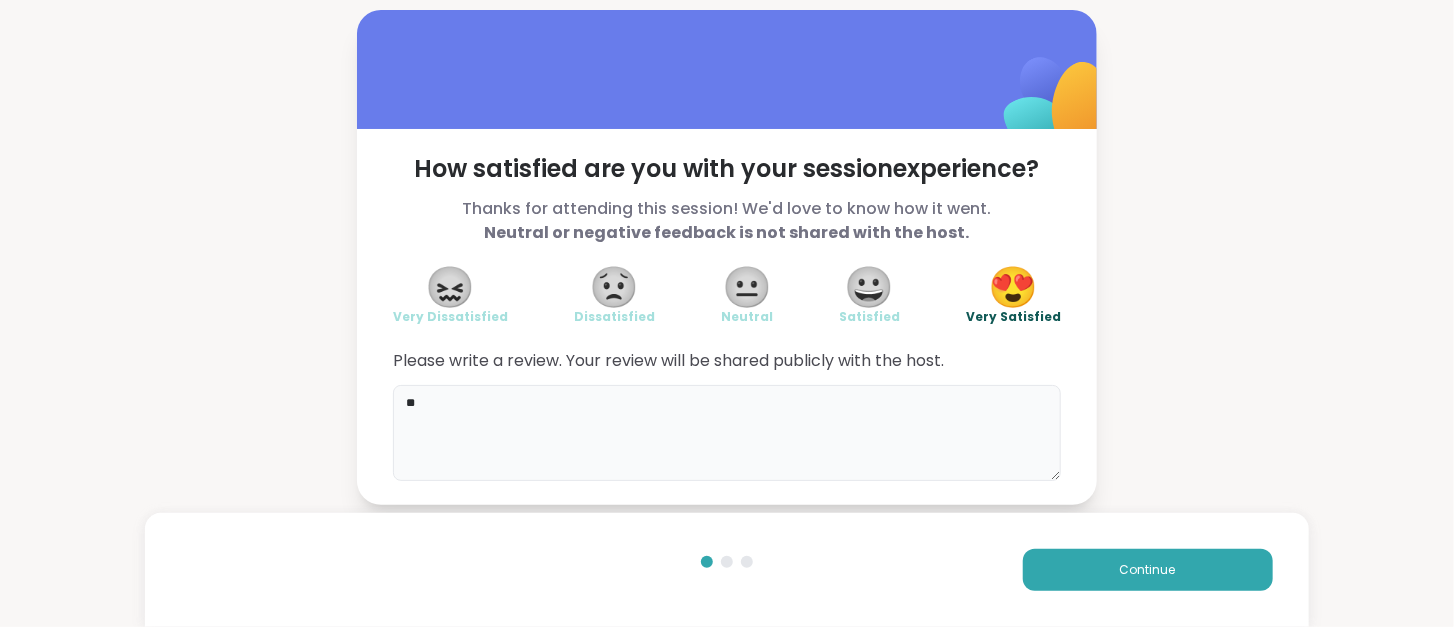 type on "*" 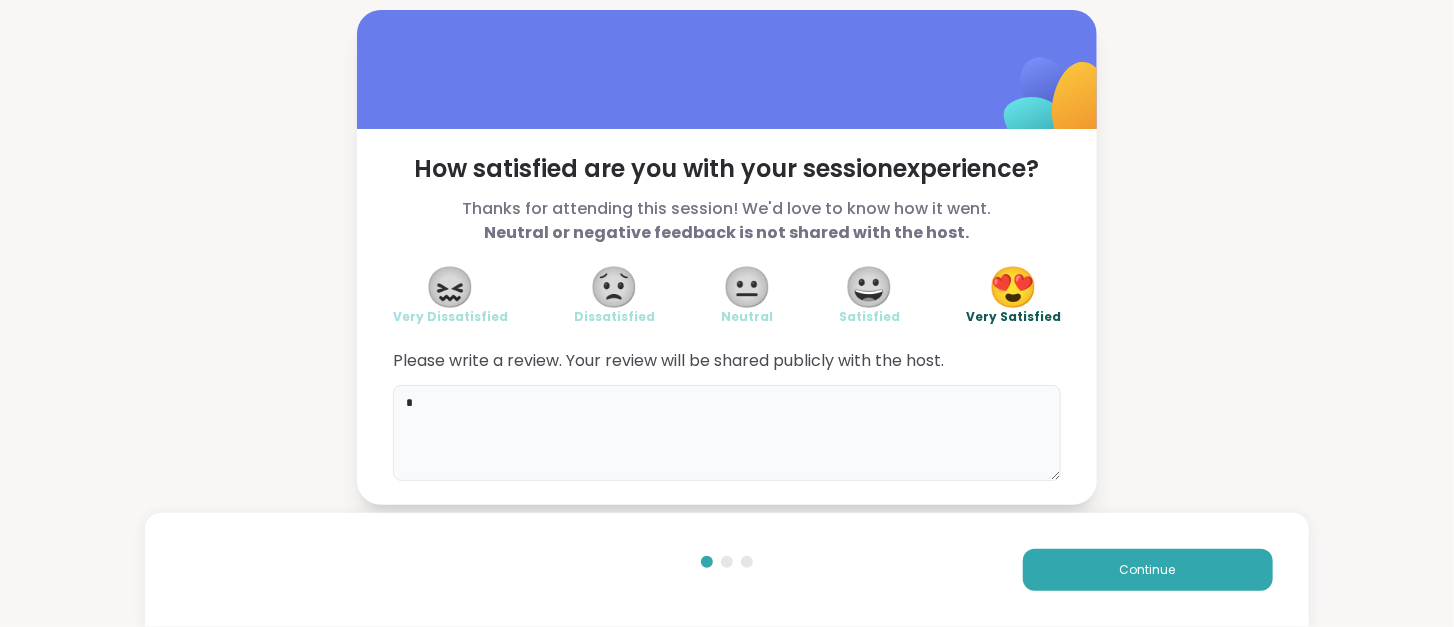 type 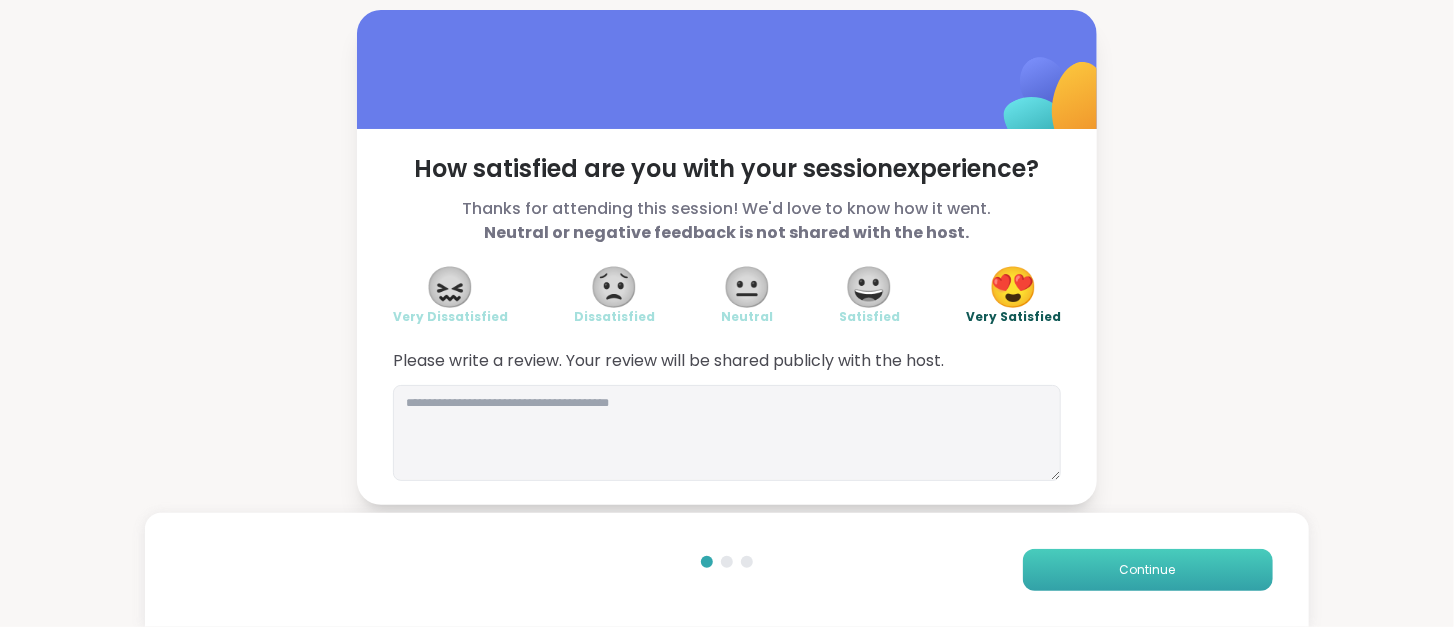 click on "Continue" at bounding box center [1148, 570] 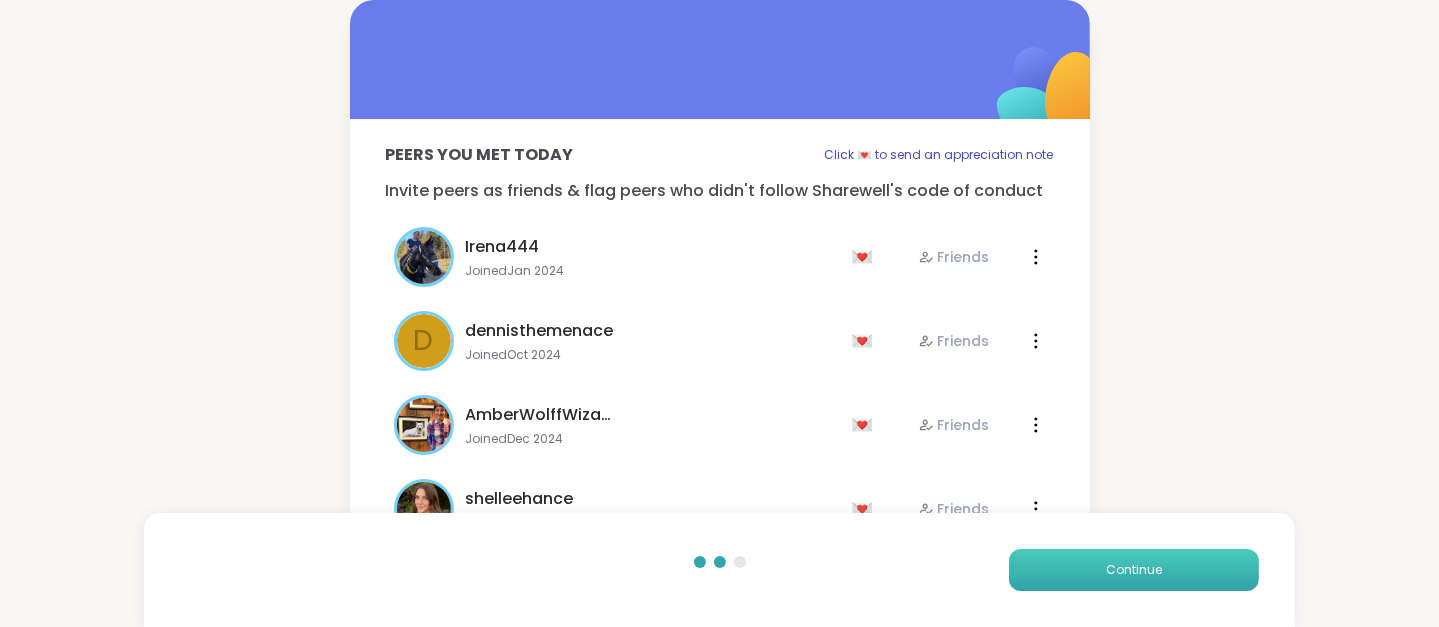 click on "Continue" at bounding box center [1134, 570] 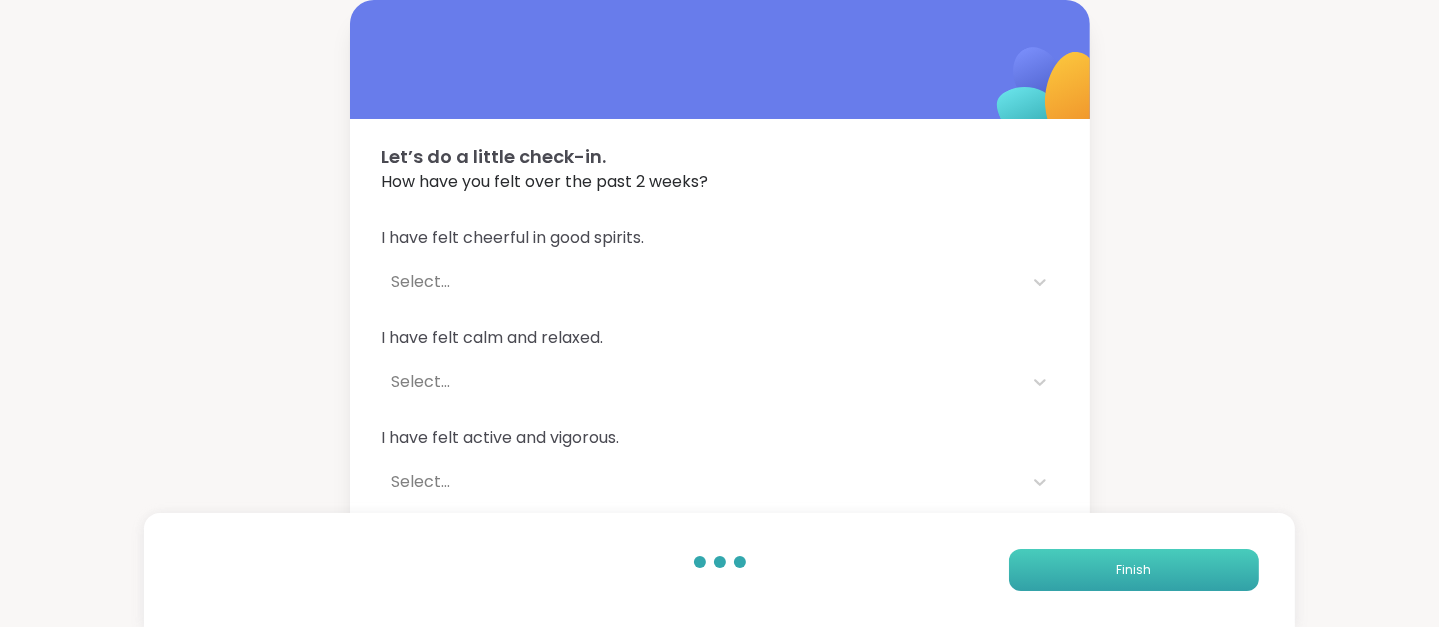 click on "Finish" at bounding box center [1134, 570] 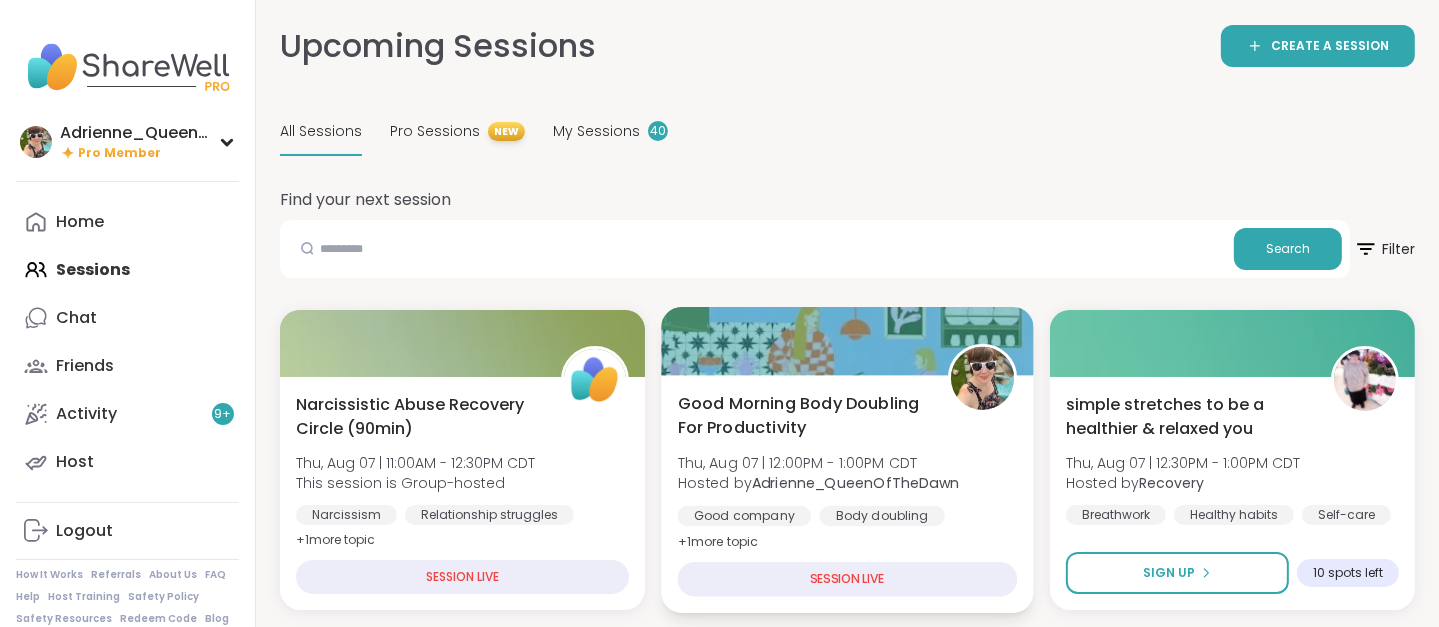 click on "Good Morning Body Doubling For Productivity" at bounding box center [802, 415] 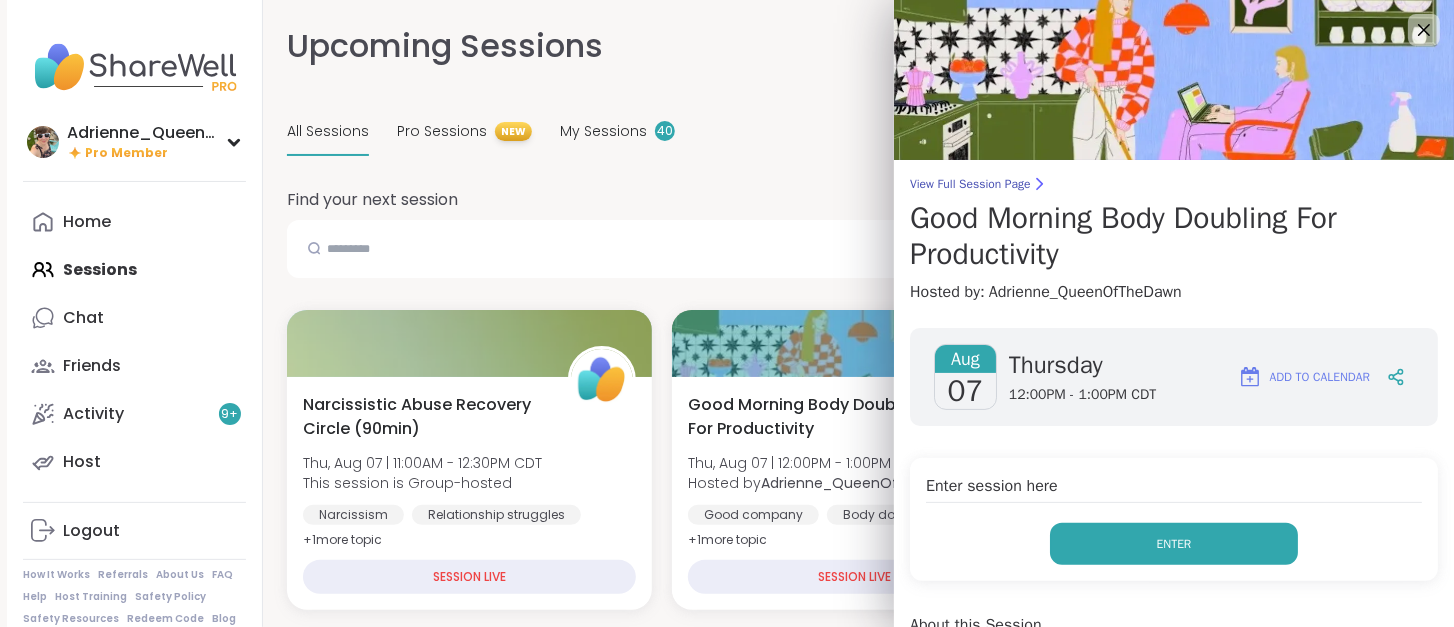 click on "Enter" at bounding box center (1174, 544) 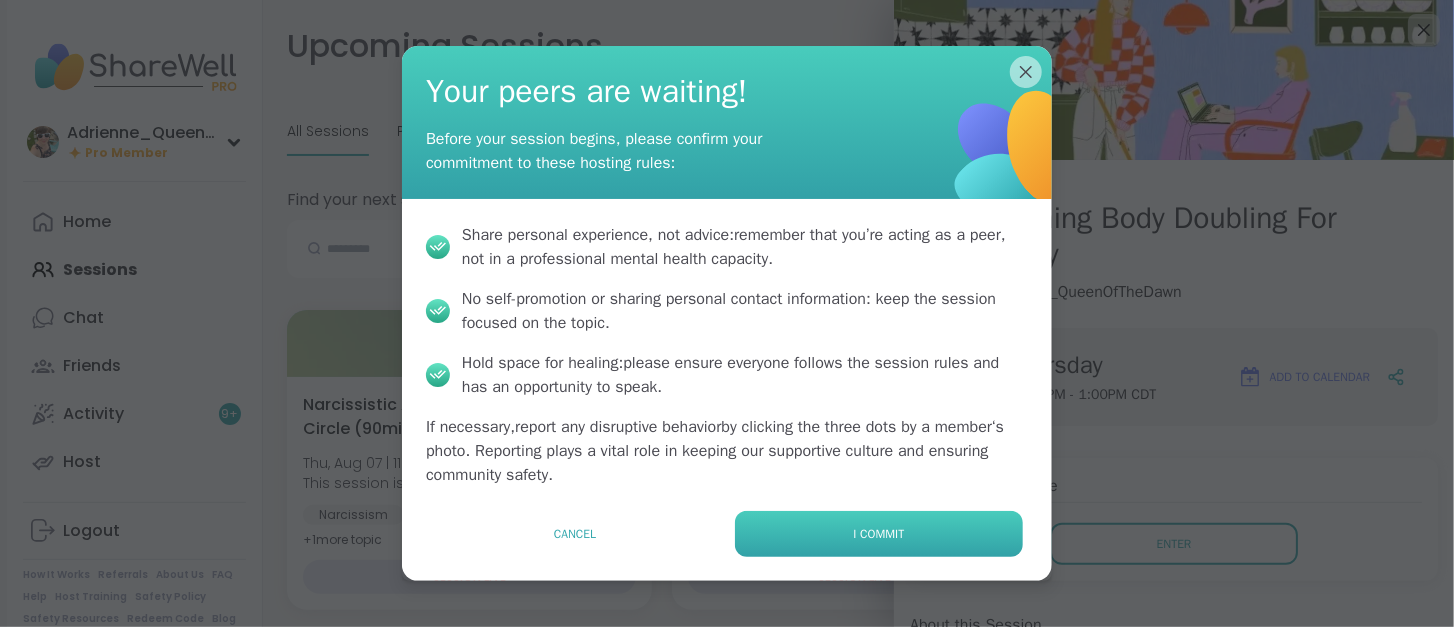 click on "I commit" at bounding box center [879, 534] 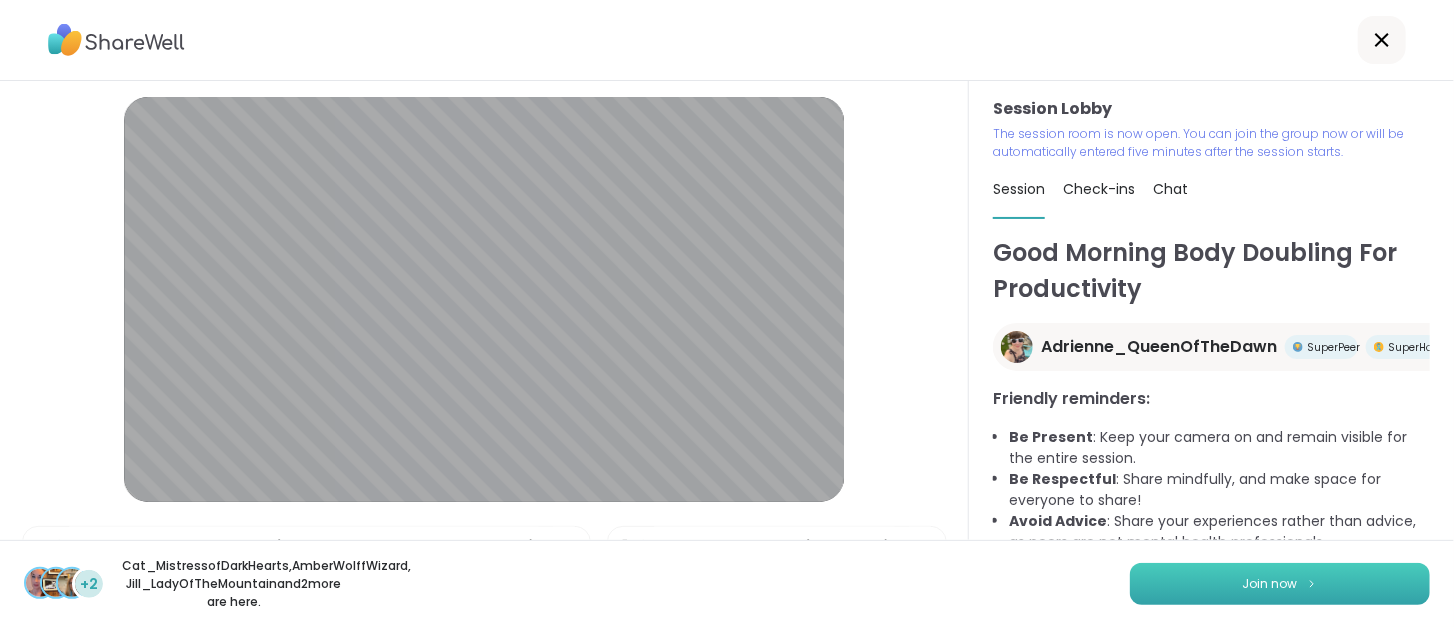 click on "Join now" at bounding box center (1270, 584) 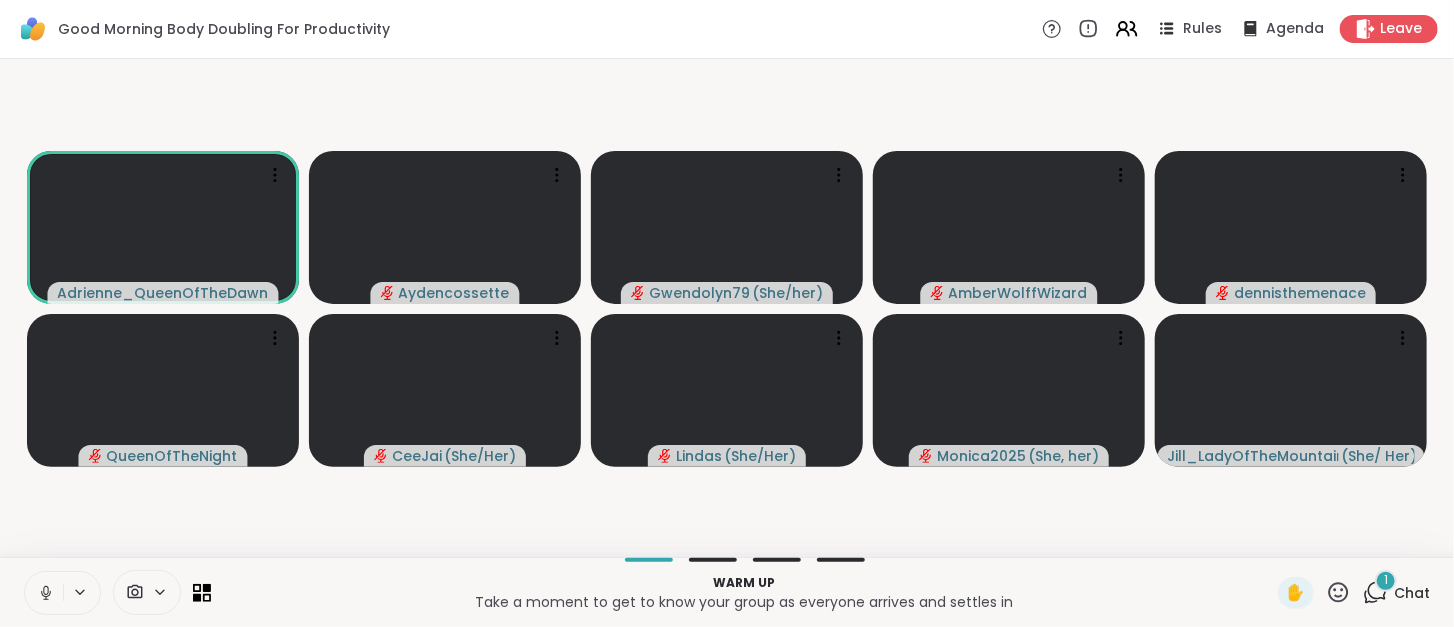 click on "Chat" at bounding box center [1412, 593] 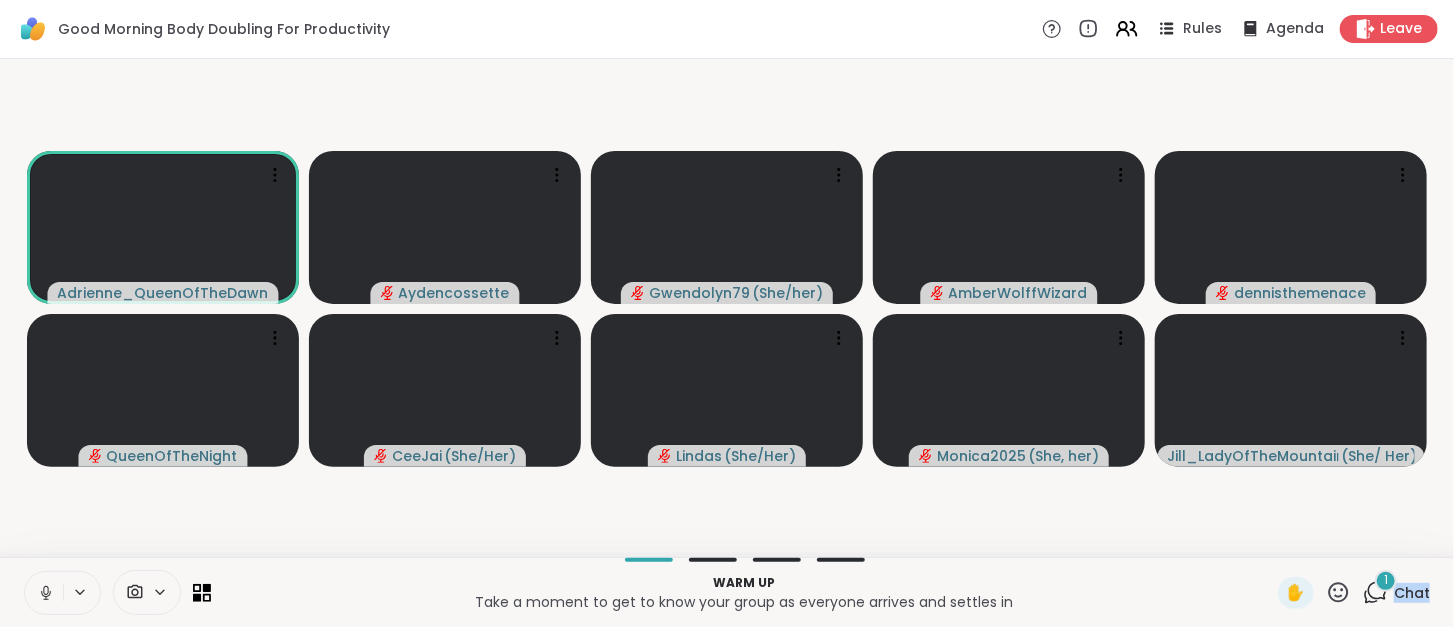 click on "Chat" at bounding box center [1412, 593] 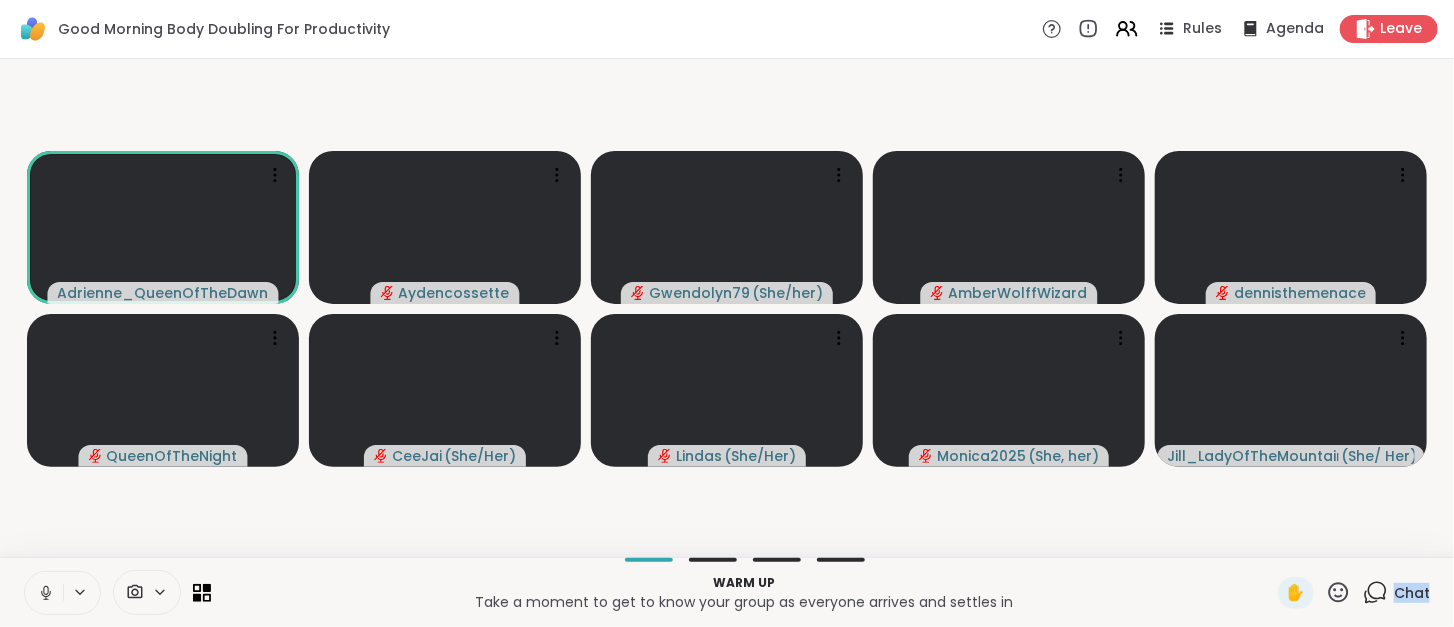 click on "Chat" at bounding box center (1412, 593) 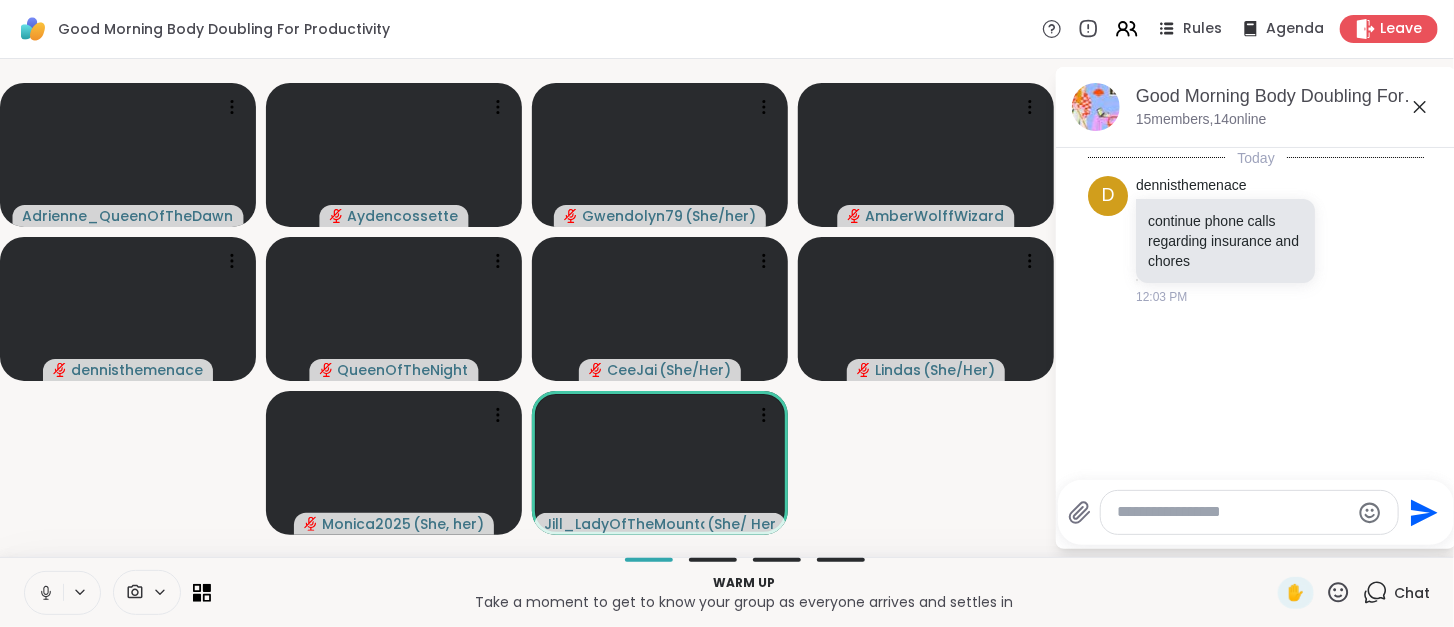 scroll, scrollTop: 4, scrollLeft: 0, axis: vertical 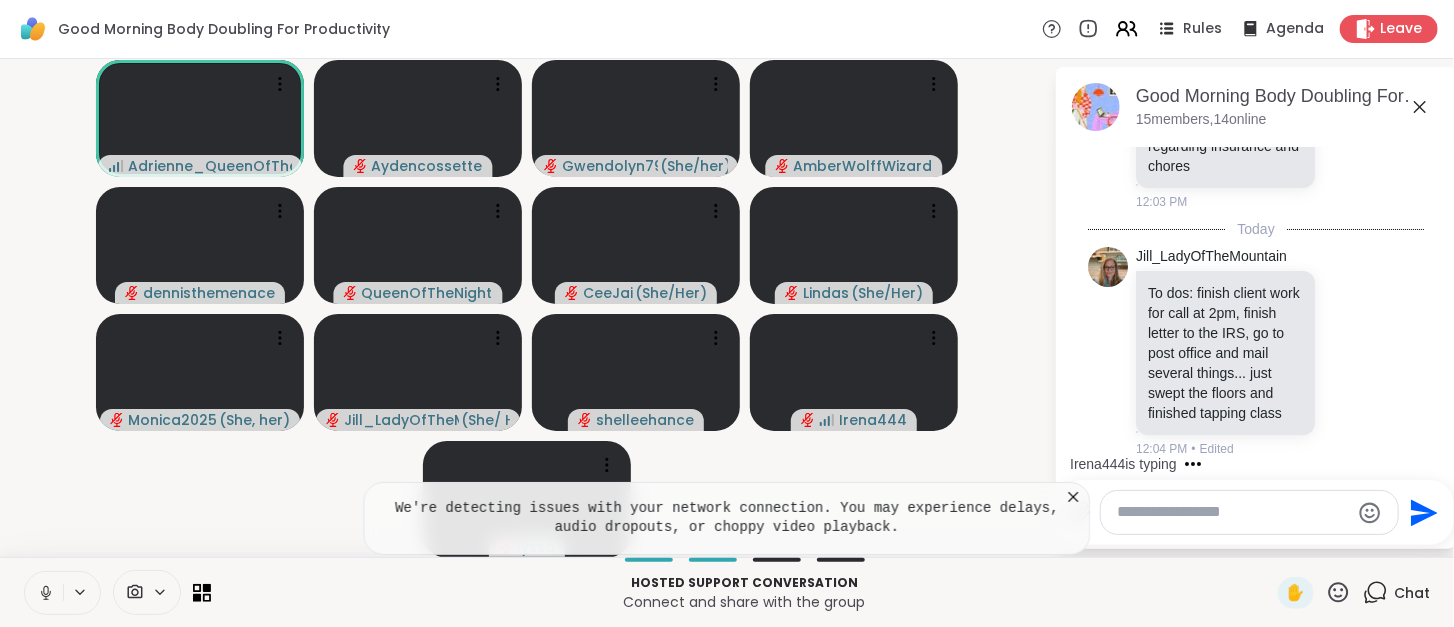click 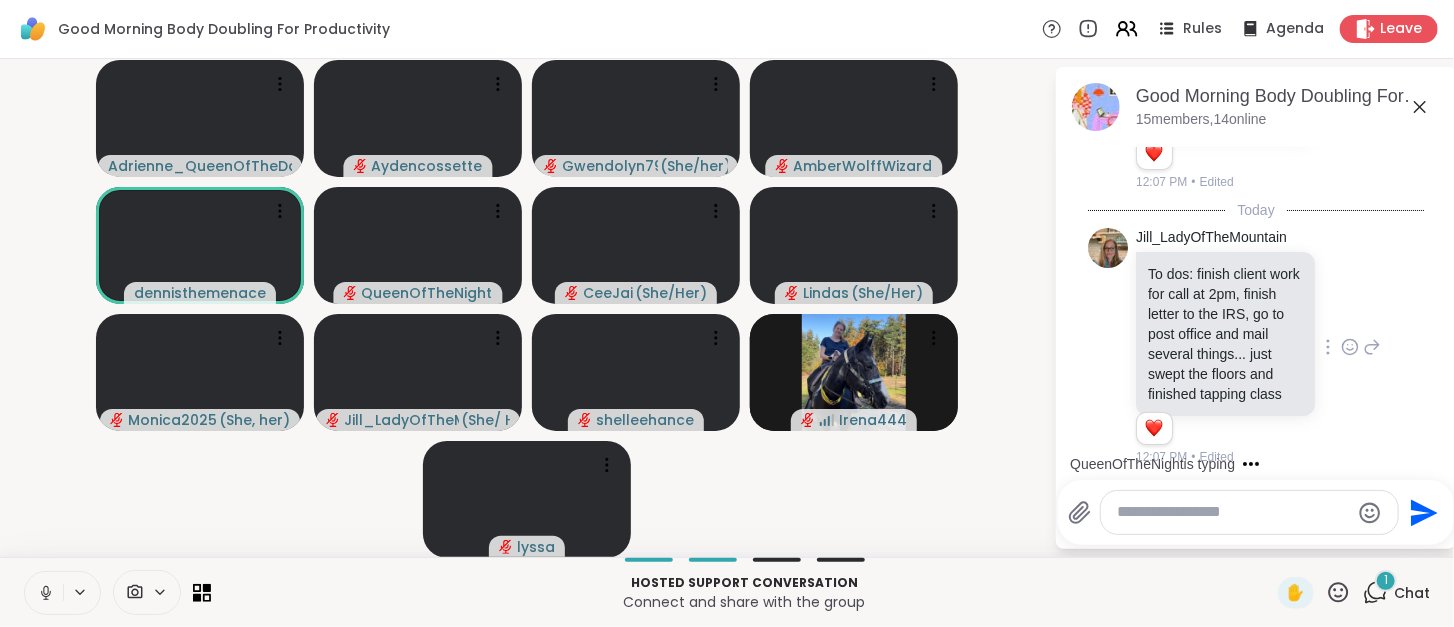 scroll, scrollTop: 314, scrollLeft: 0, axis: vertical 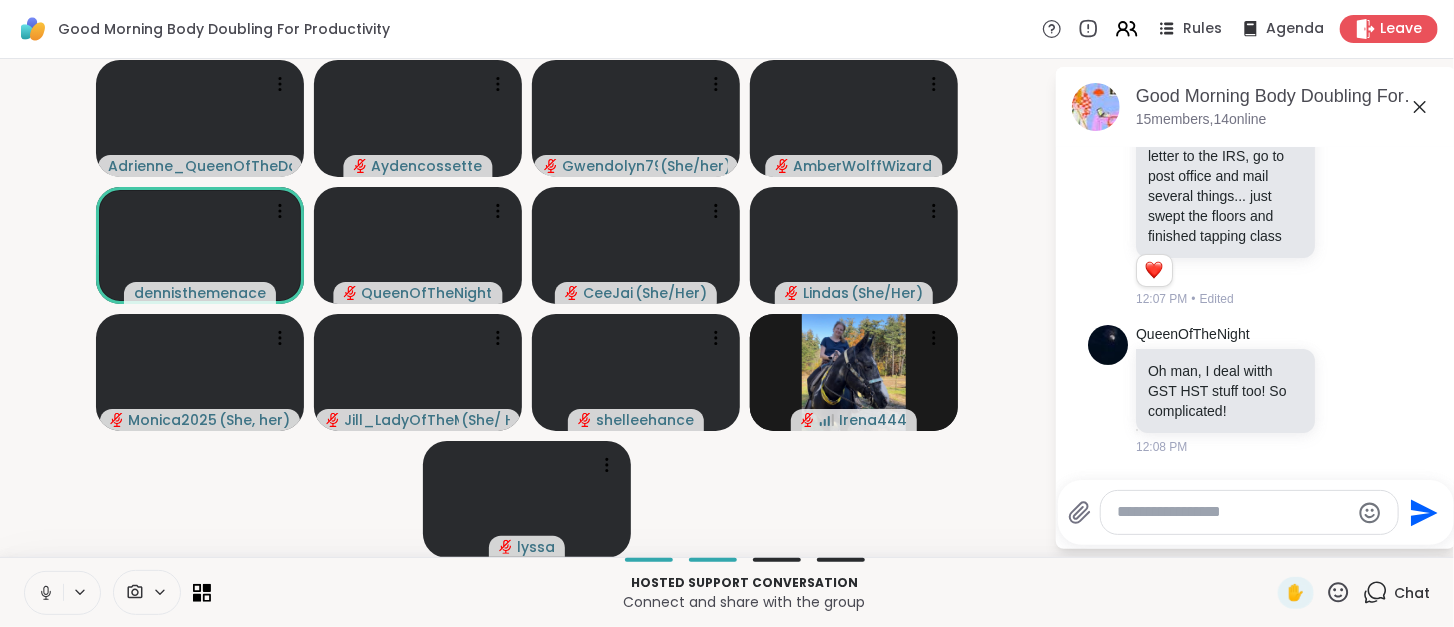 click at bounding box center (1233, 512) 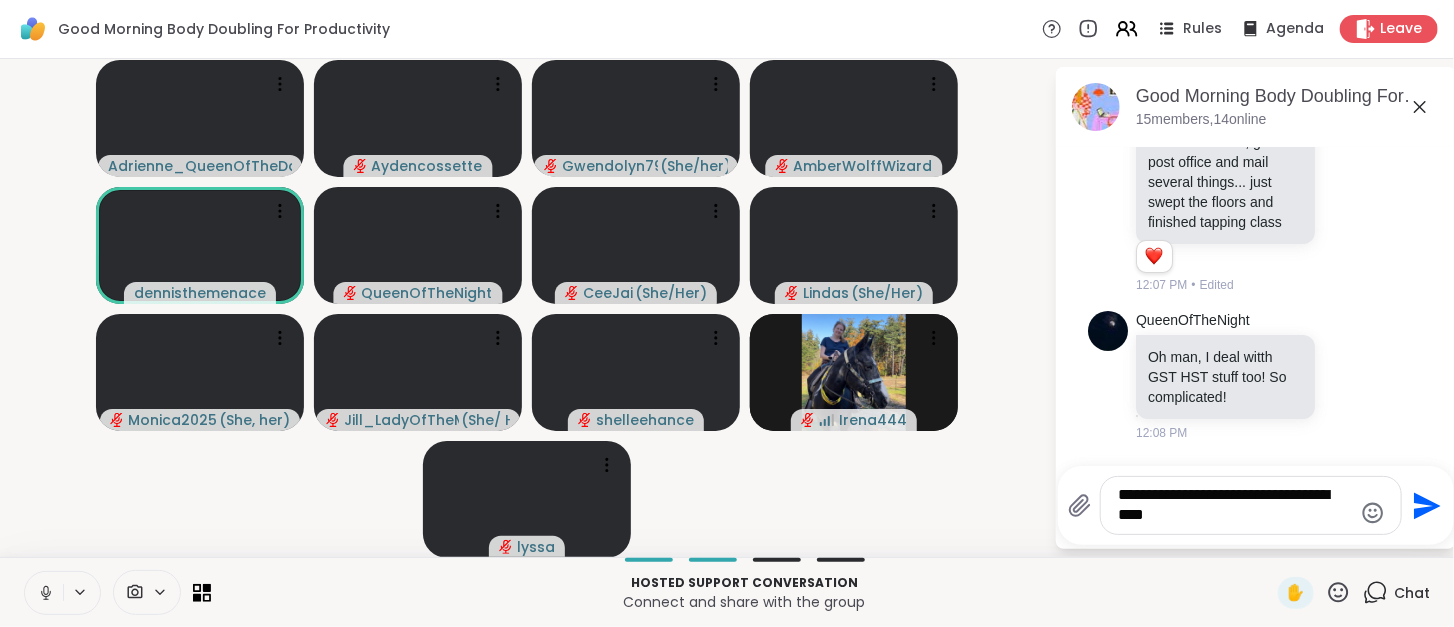 type on "**********" 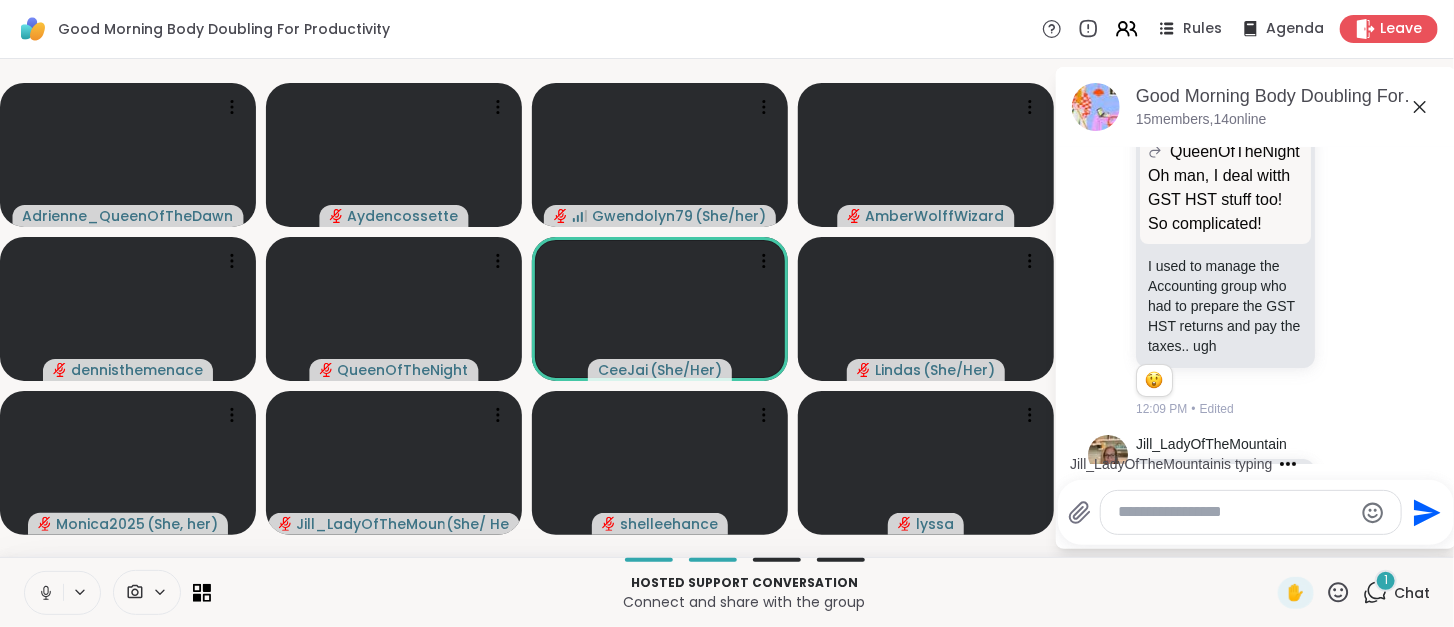 scroll, scrollTop: 966, scrollLeft: 0, axis: vertical 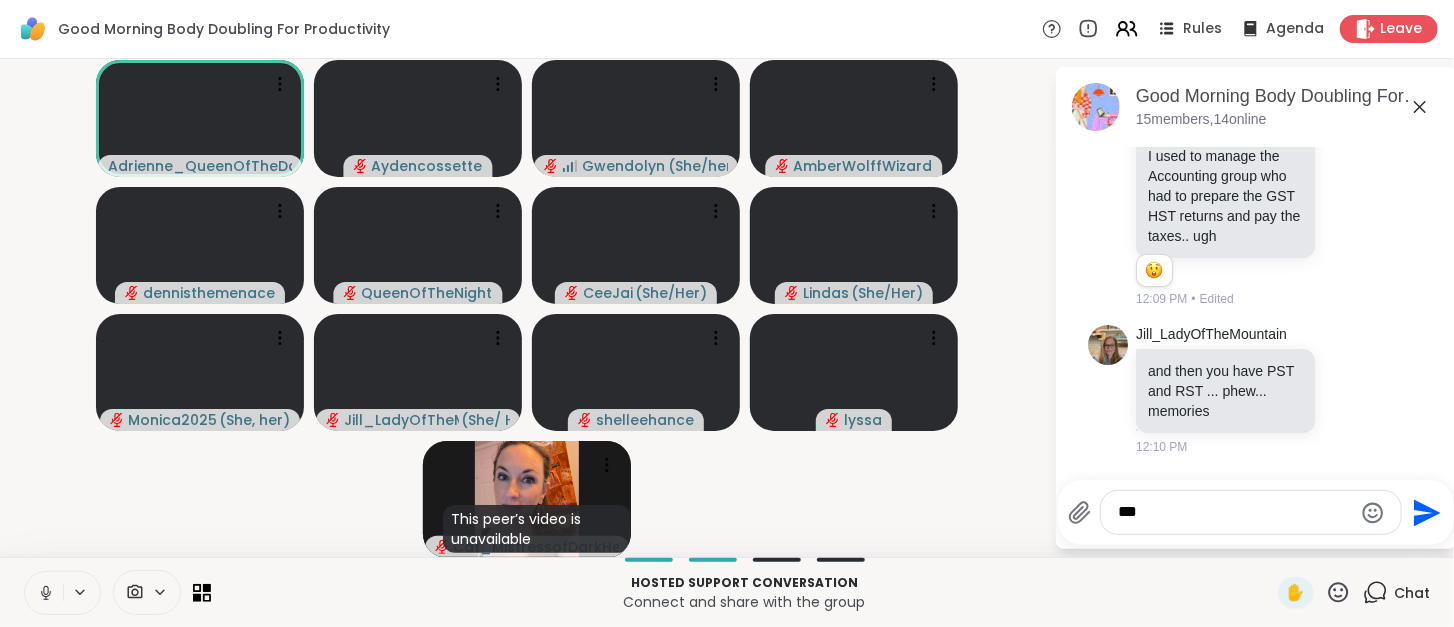 type on "****" 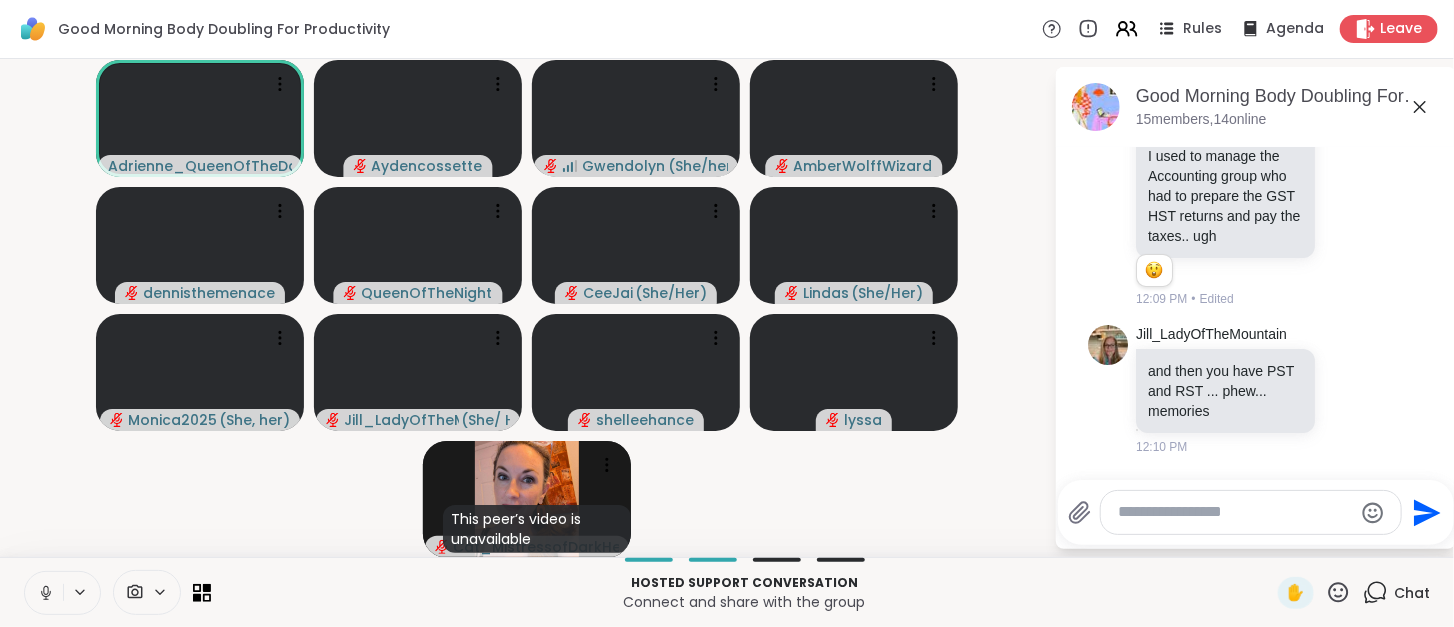 scroll, scrollTop: 1072, scrollLeft: 0, axis: vertical 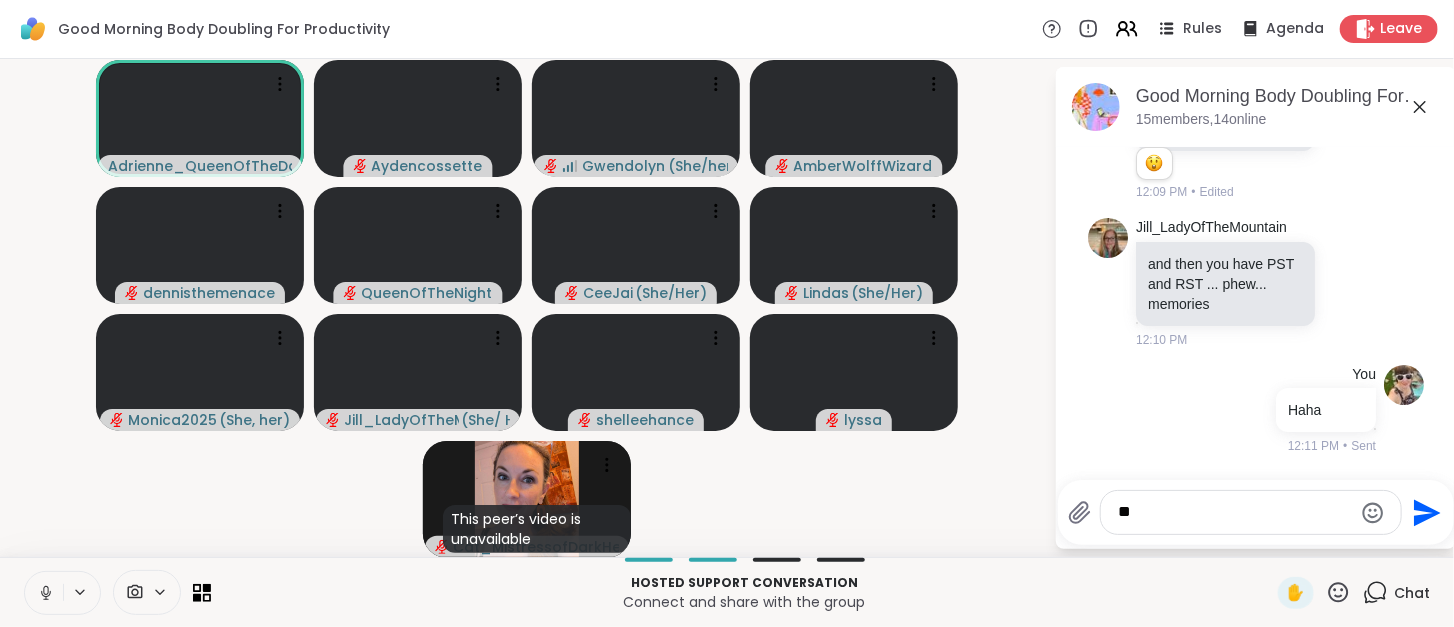 type on "*" 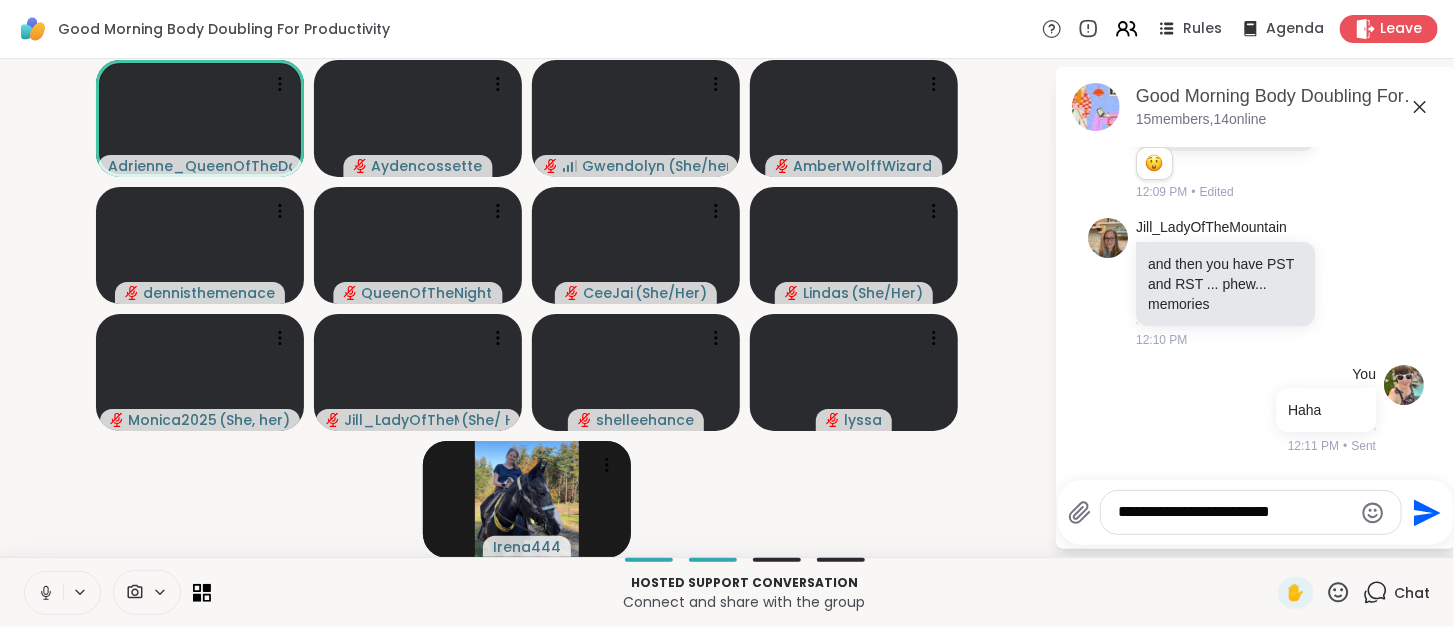 type on "**********" 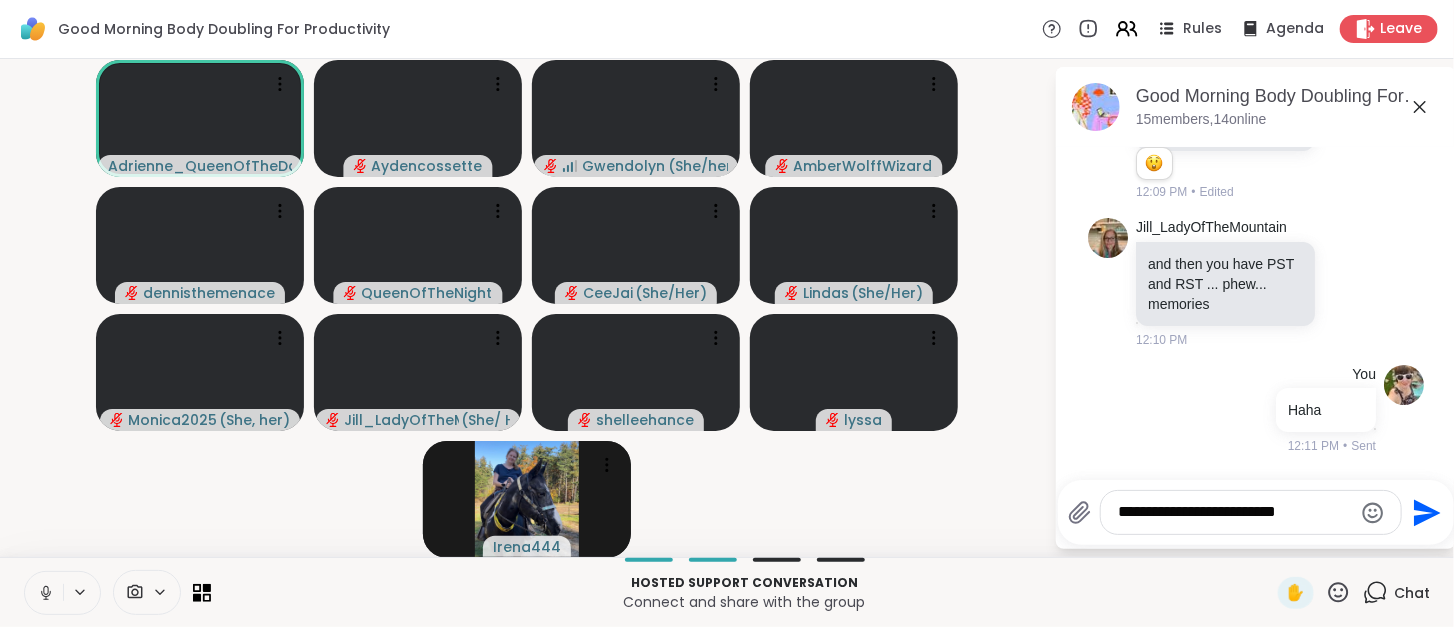 type 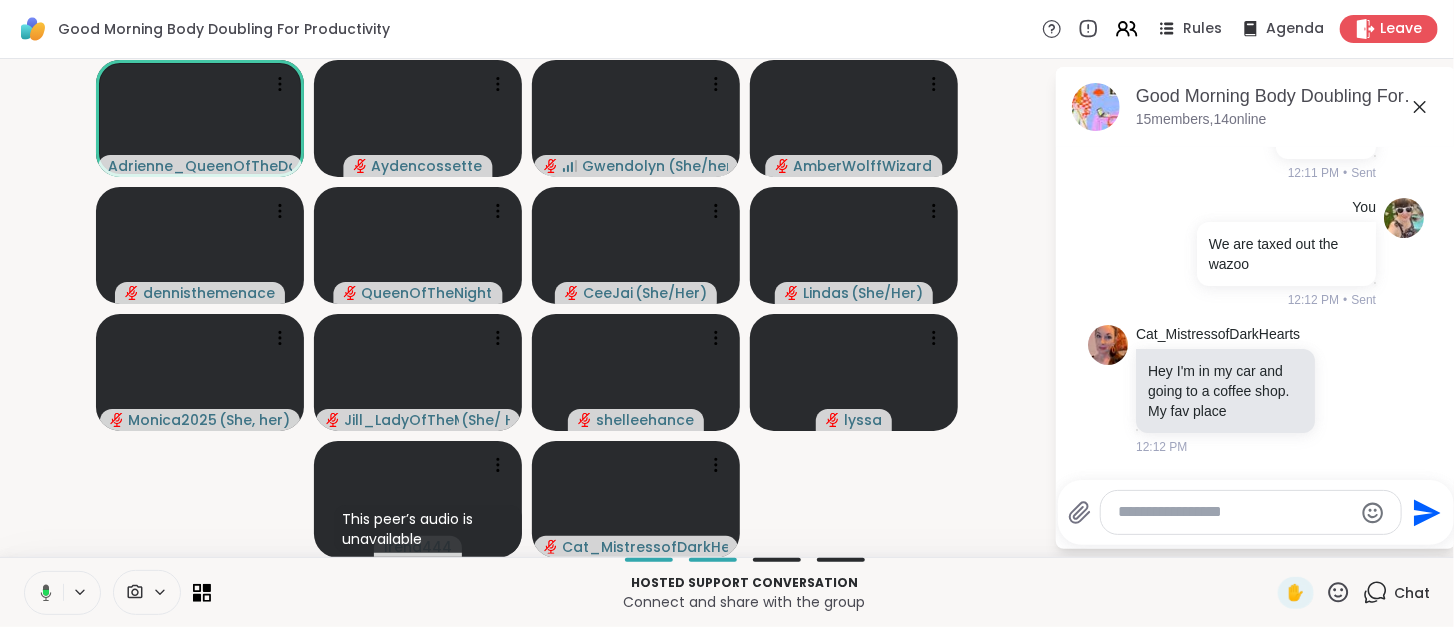 scroll, scrollTop: 1471, scrollLeft: 0, axis: vertical 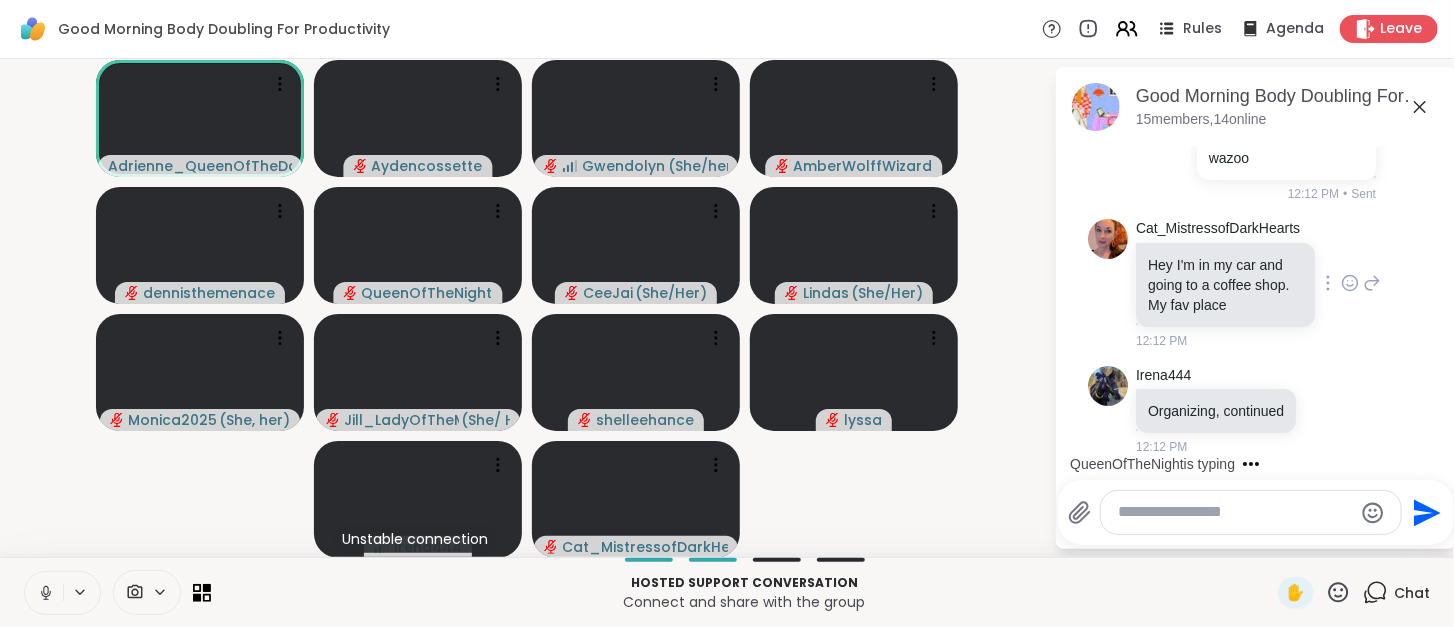 click 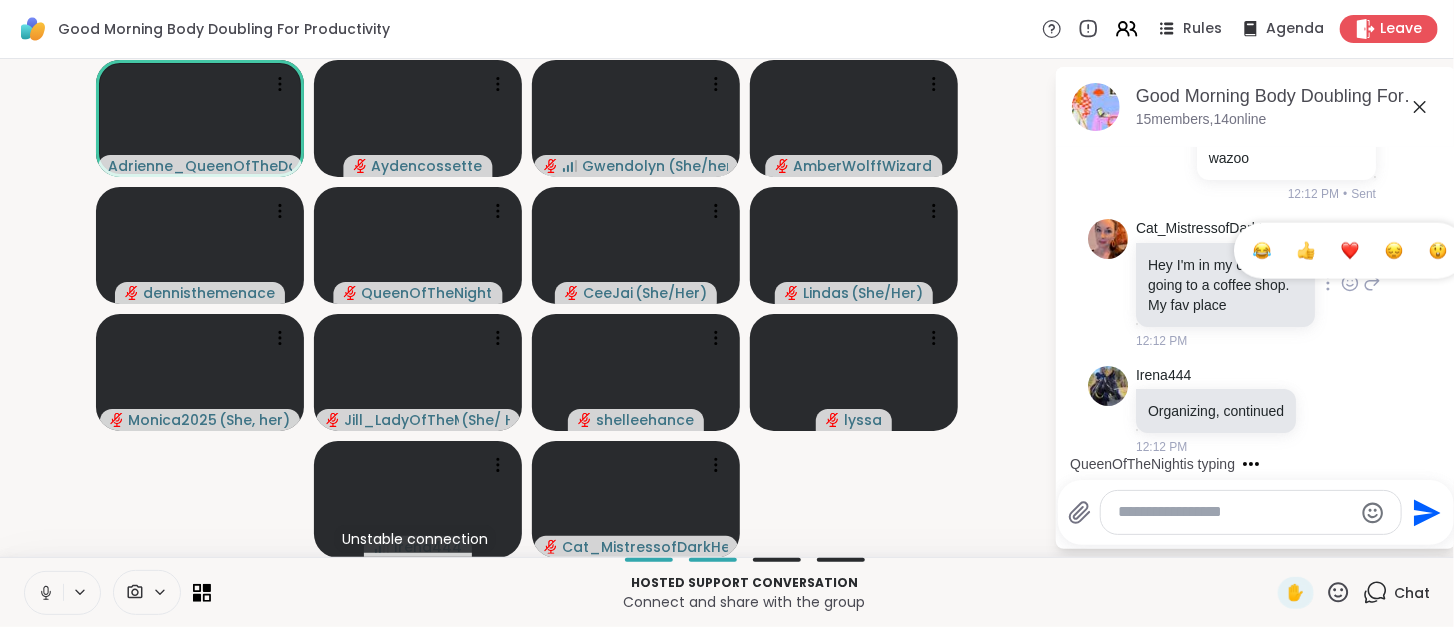 click at bounding box center [1350, 251] 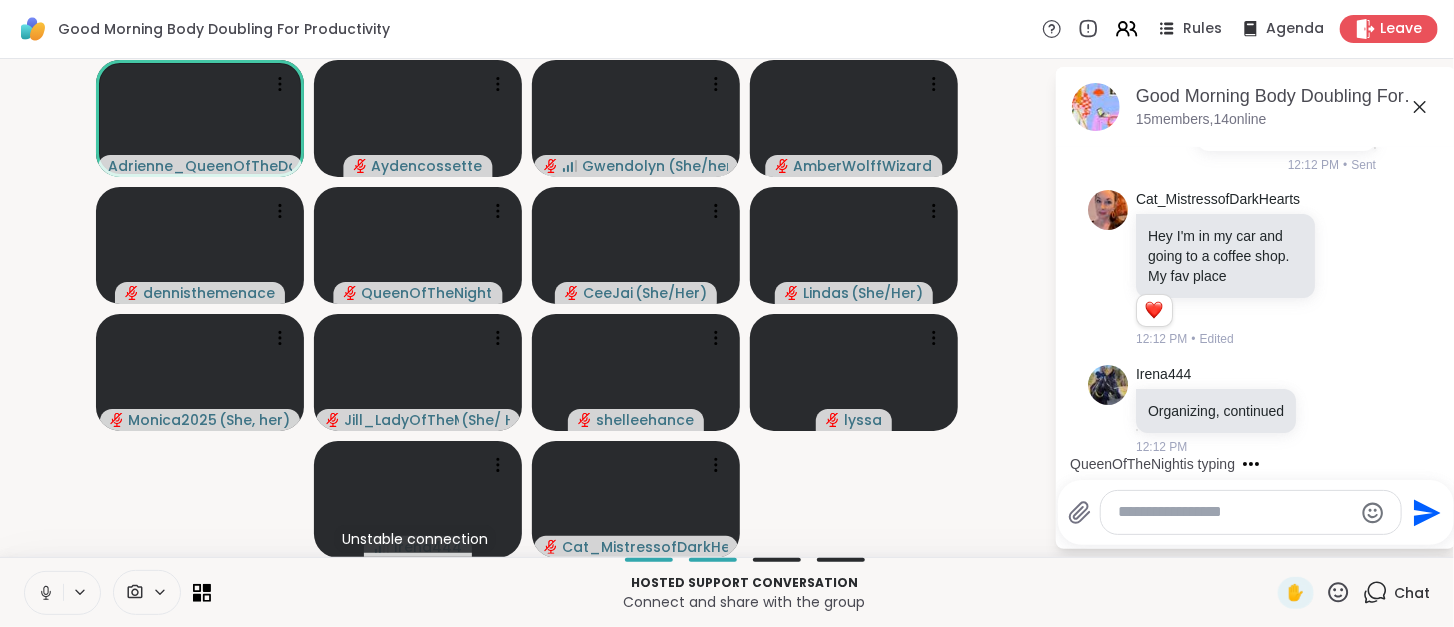 click 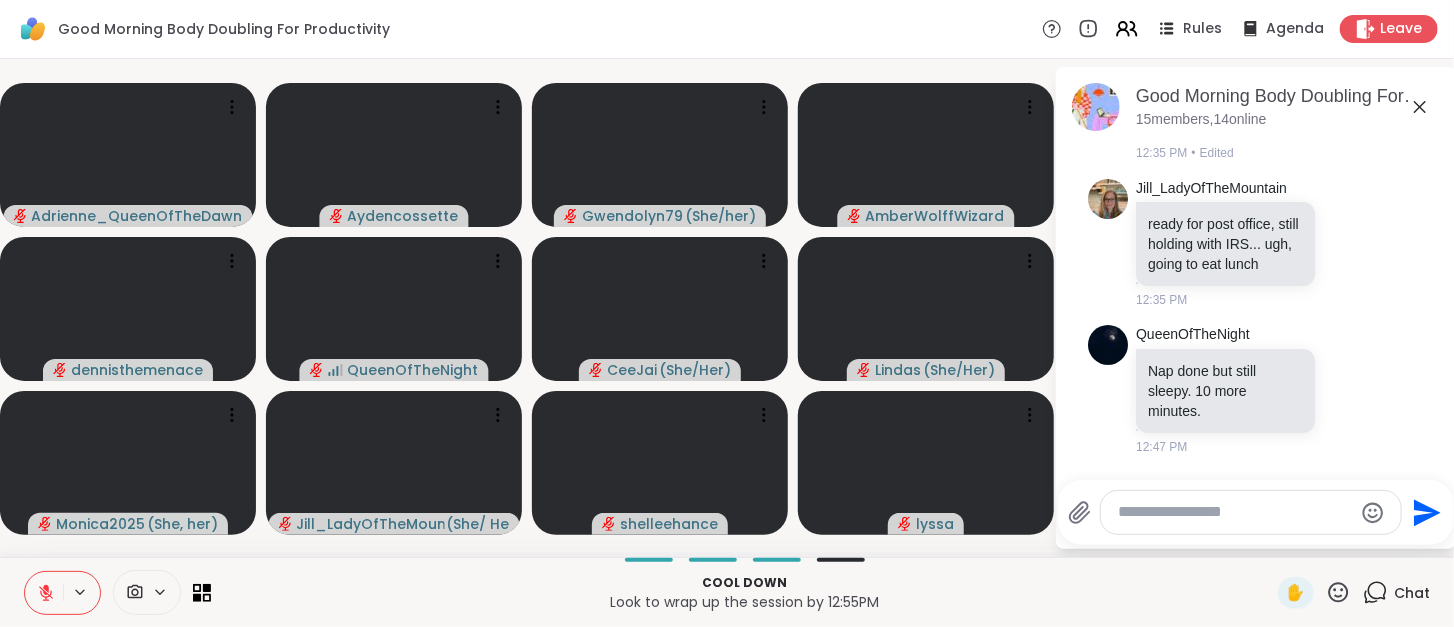 scroll, scrollTop: 3747, scrollLeft: 0, axis: vertical 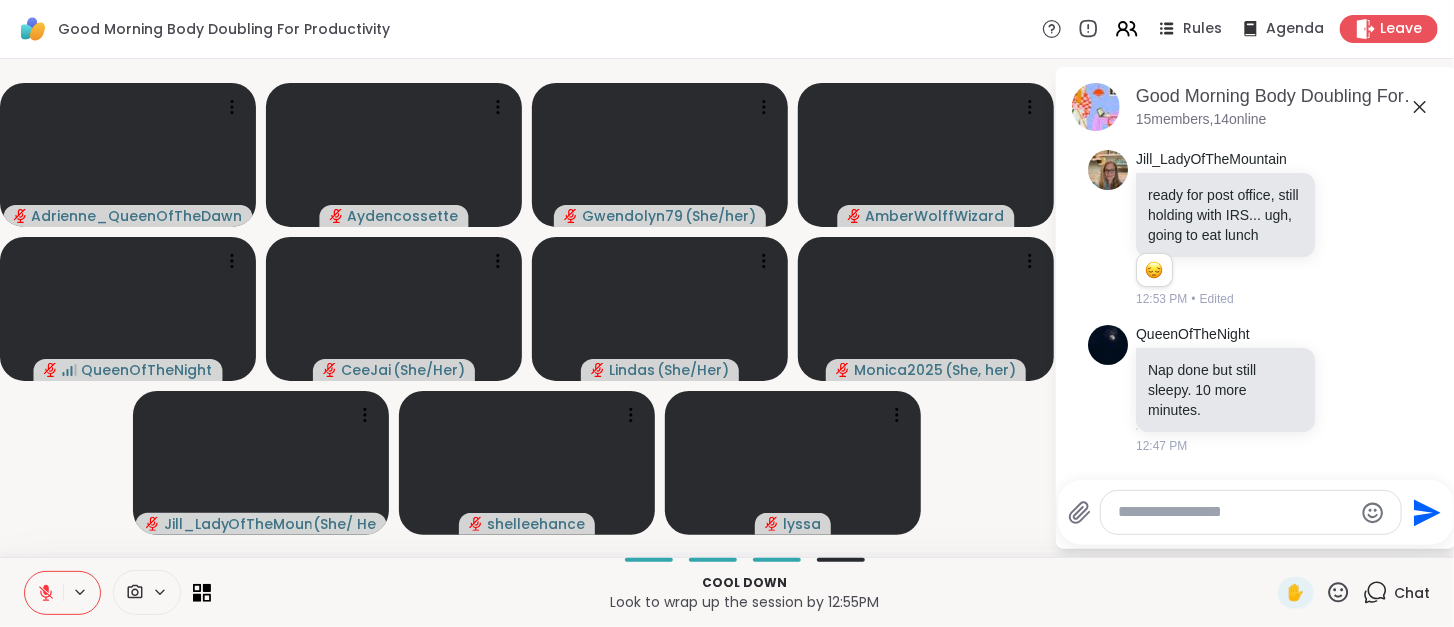 click at bounding box center (44, 593) 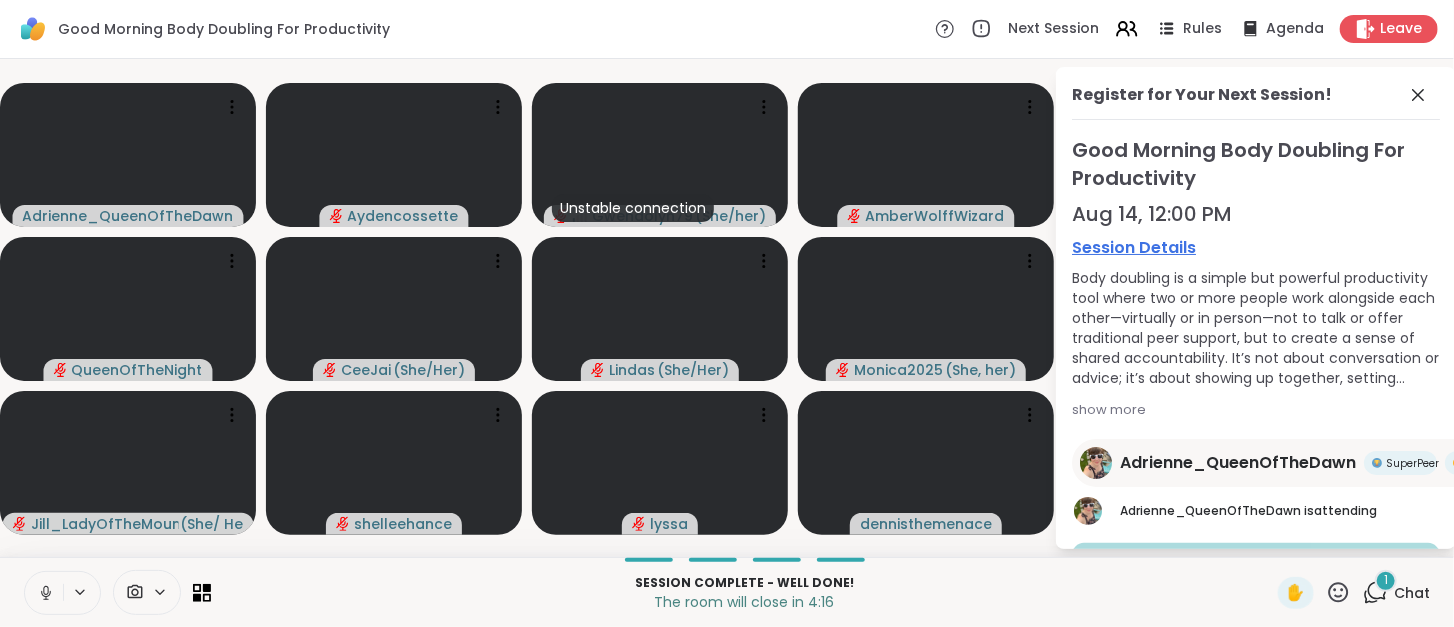 click on "Chat" at bounding box center (1412, 593) 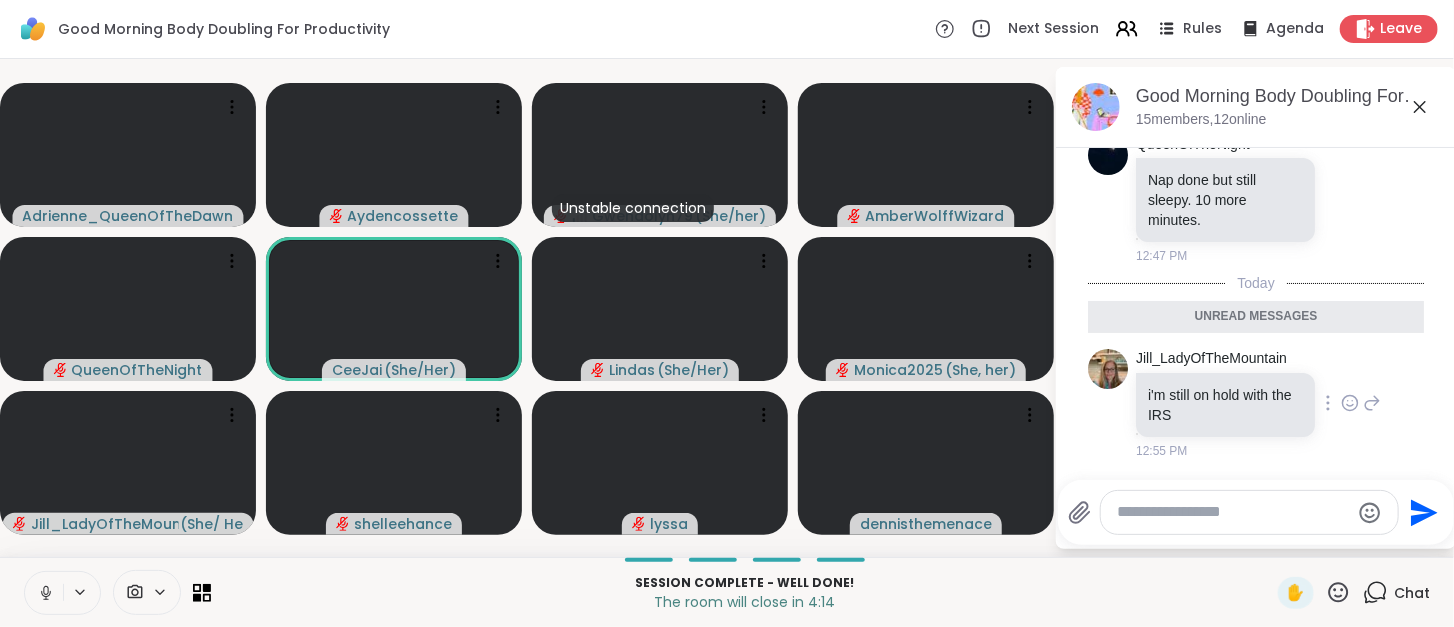 scroll, scrollTop: 3916, scrollLeft: 0, axis: vertical 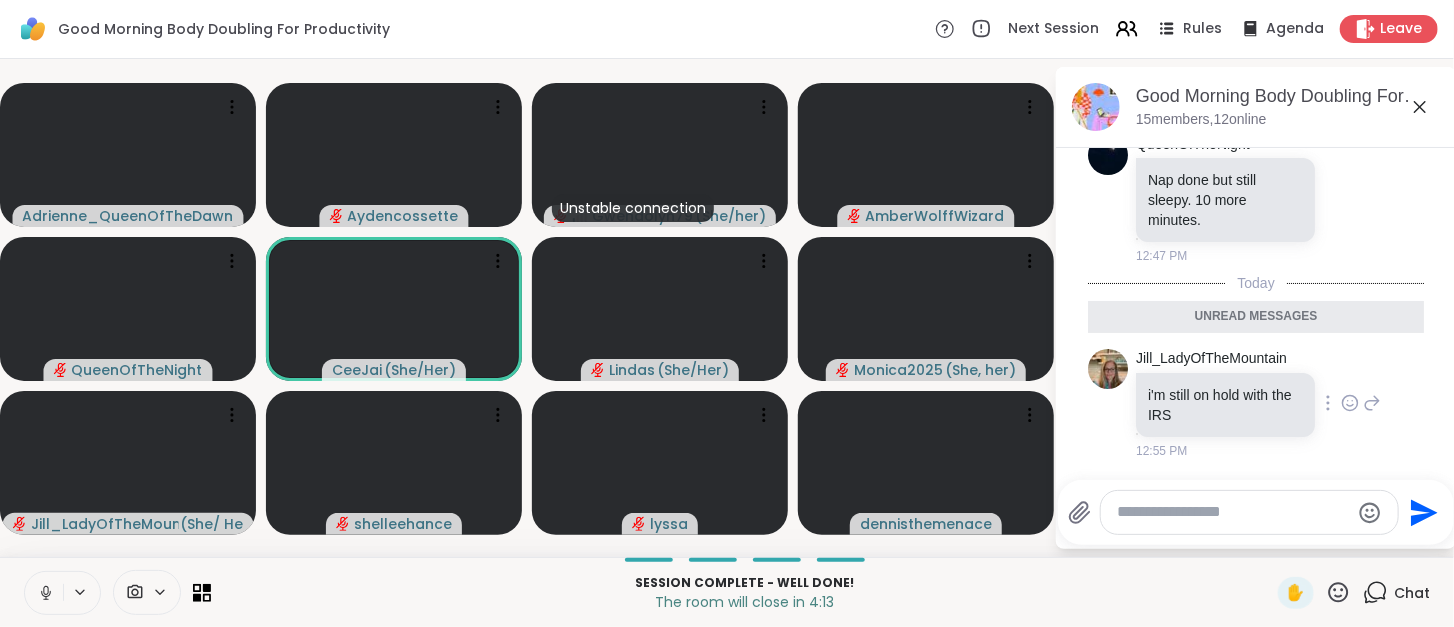 click at bounding box center (1350, 403) 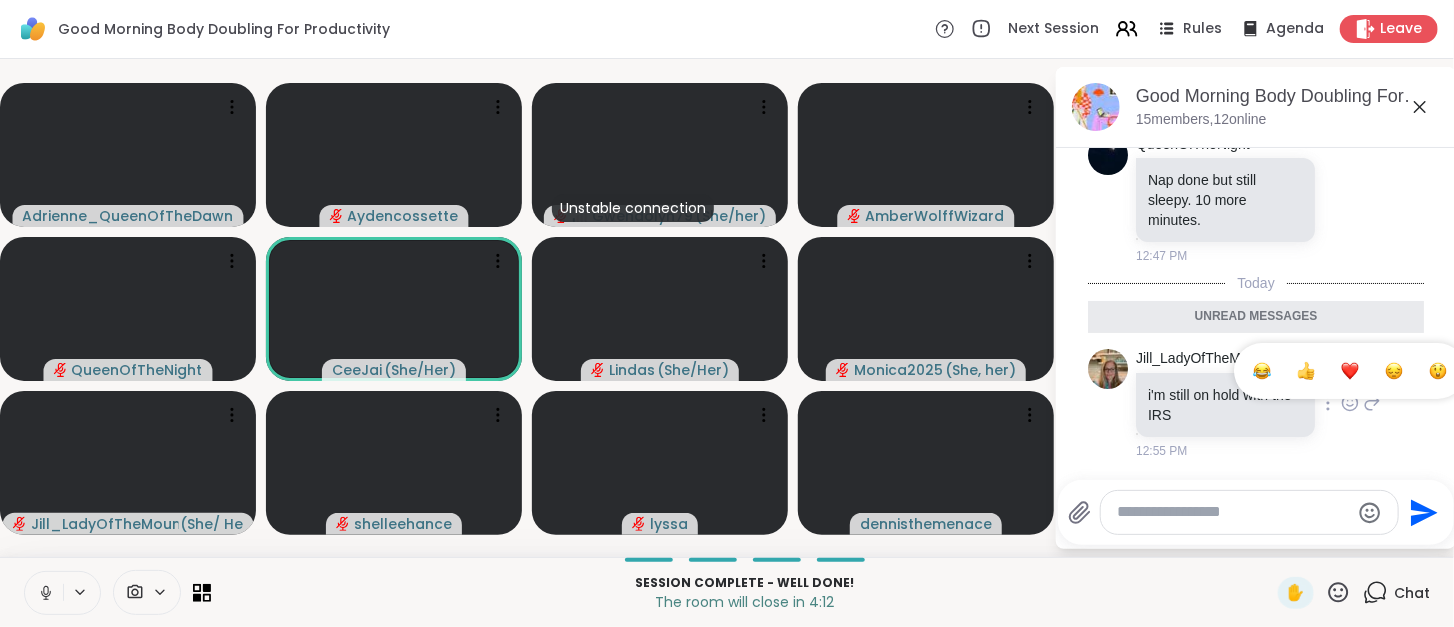 click at bounding box center [1394, 371] 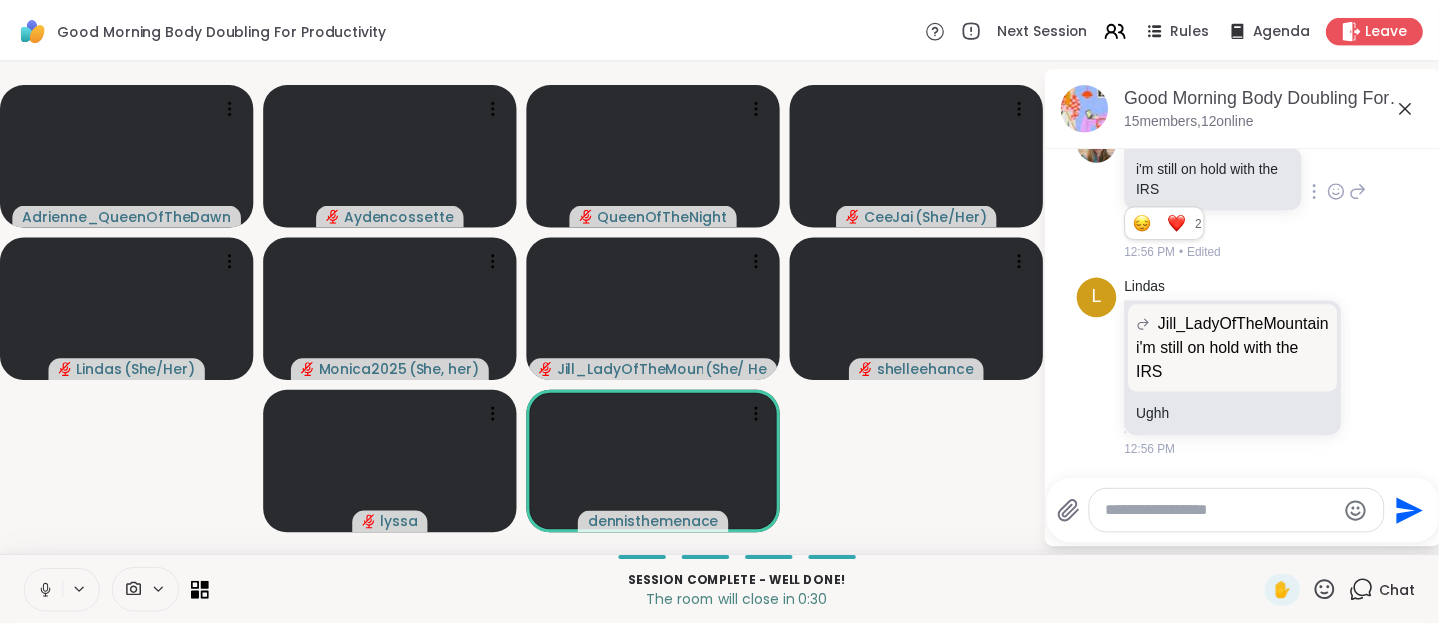 scroll, scrollTop: 4128, scrollLeft: 0, axis: vertical 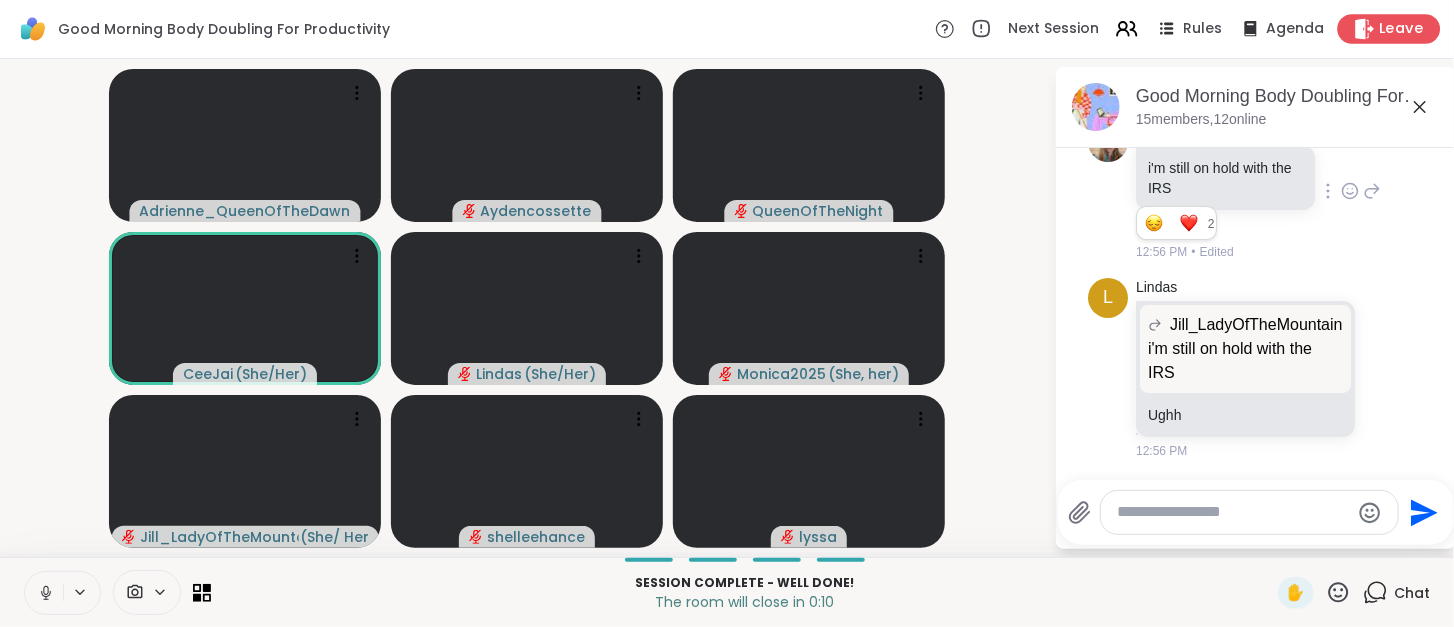 click on "Leave" at bounding box center (1389, 28) 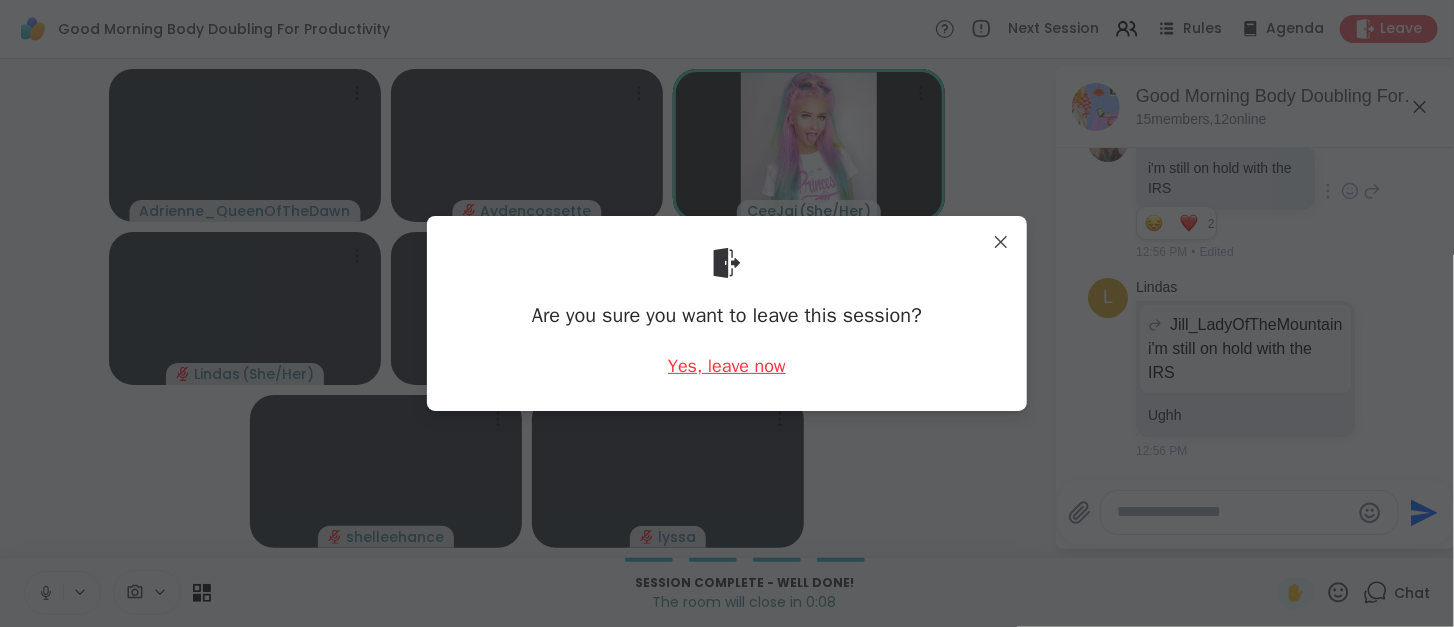 click on "Yes, leave now" at bounding box center [727, 366] 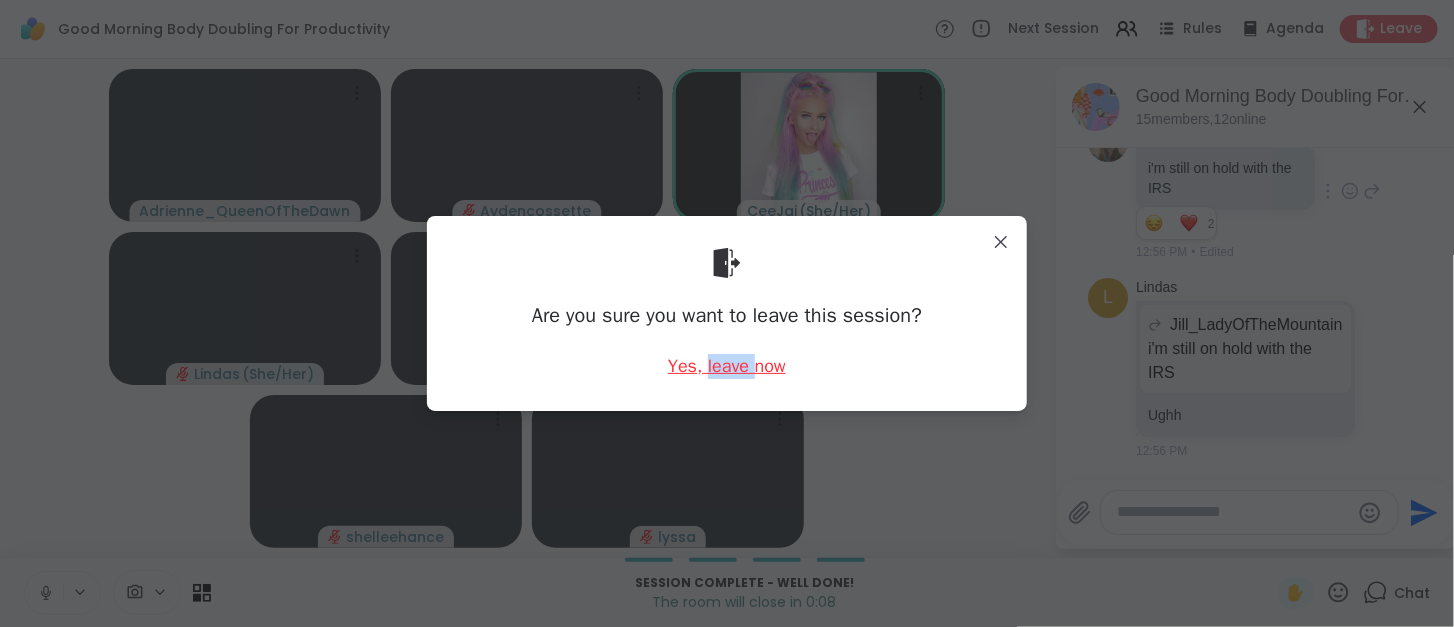 click on "Yes, leave now" at bounding box center (727, 366) 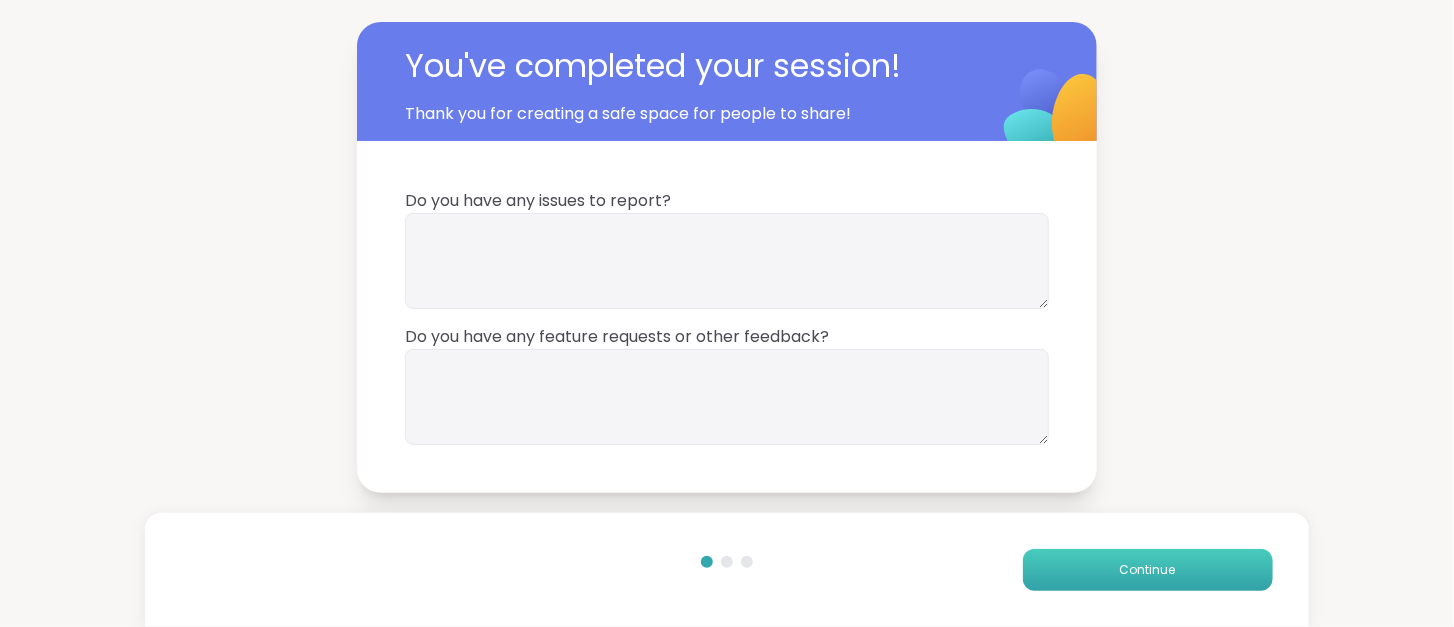 click on "Continue" at bounding box center (1148, 570) 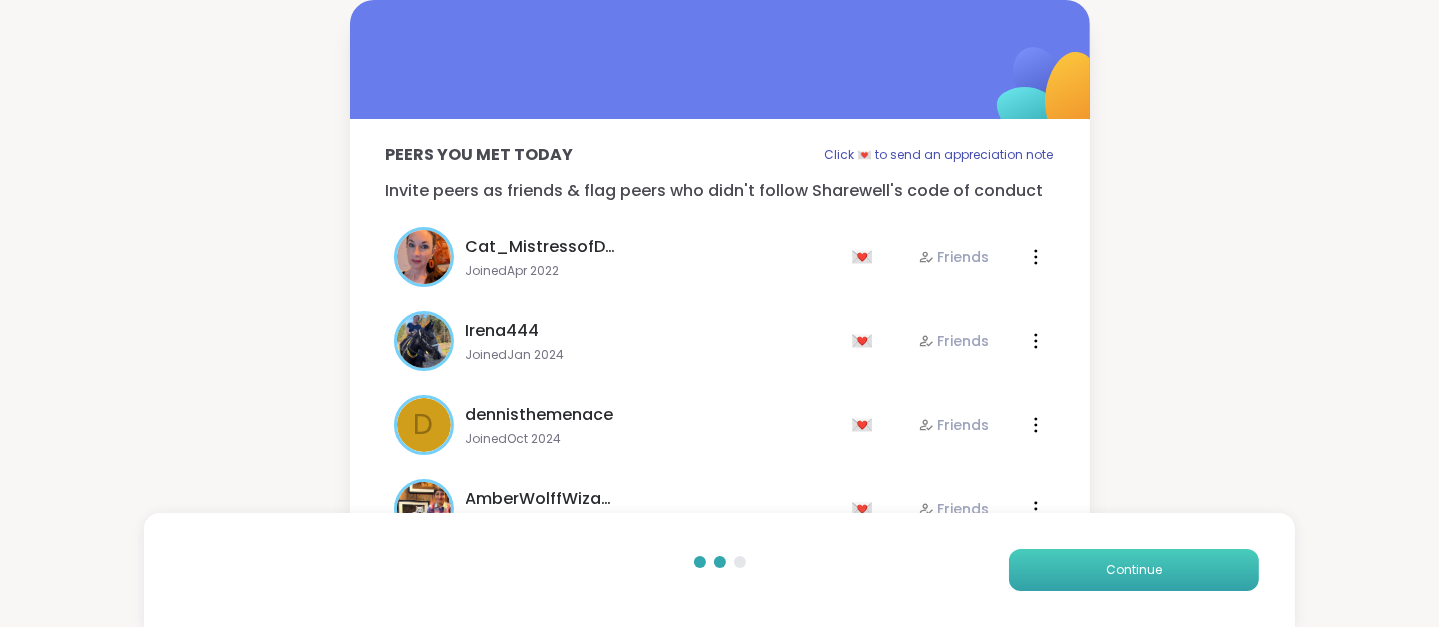 click on "Continue" at bounding box center [1134, 570] 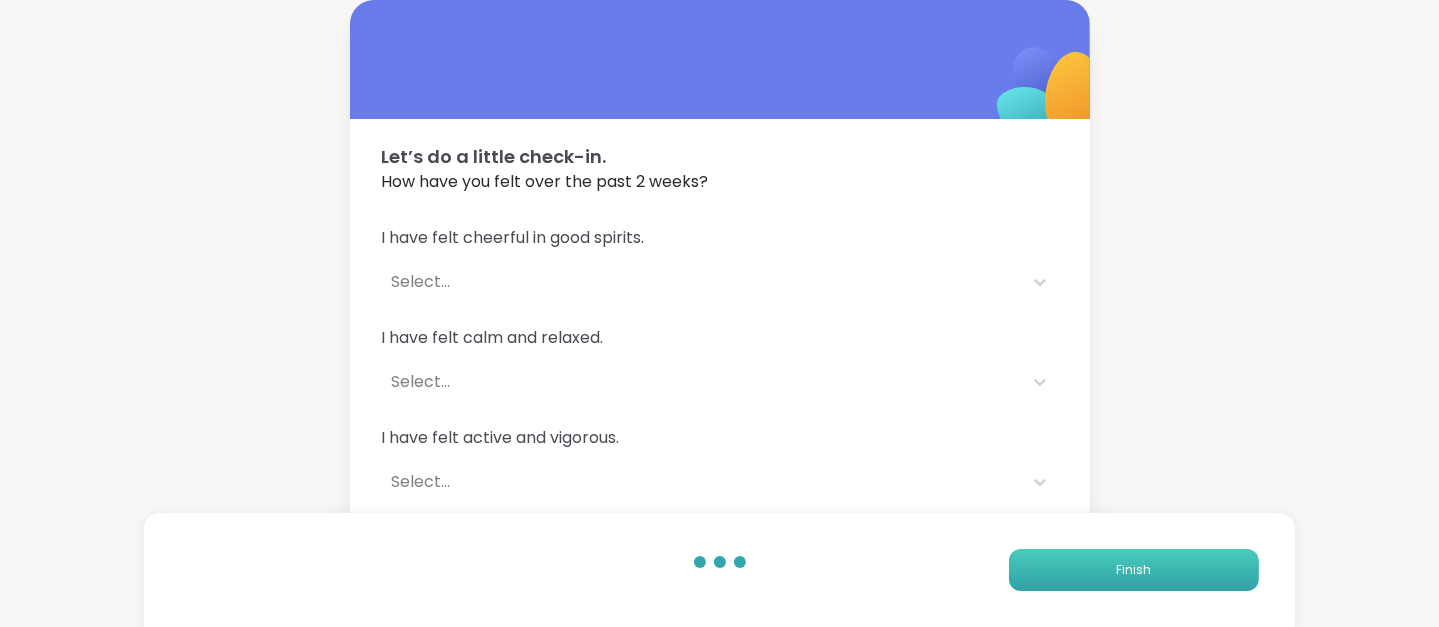 click on "Finish" at bounding box center [1134, 570] 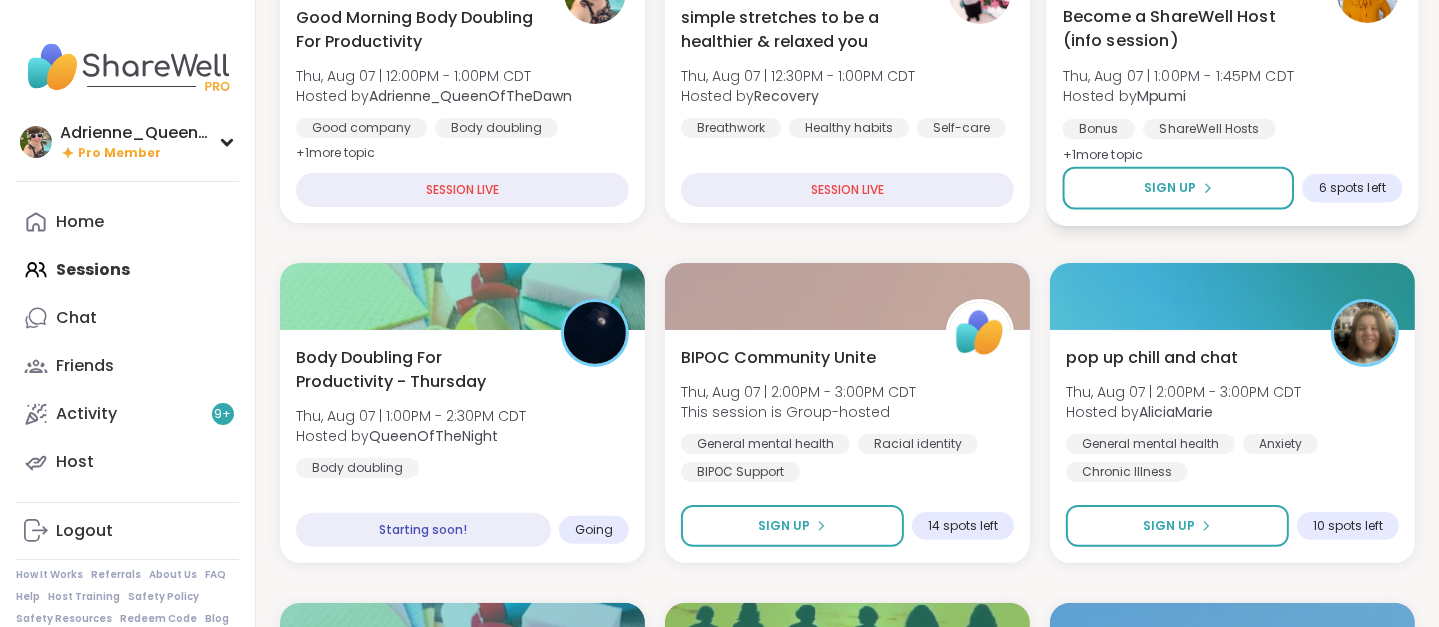 scroll, scrollTop: 388, scrollLeft: 0, axis: vertical 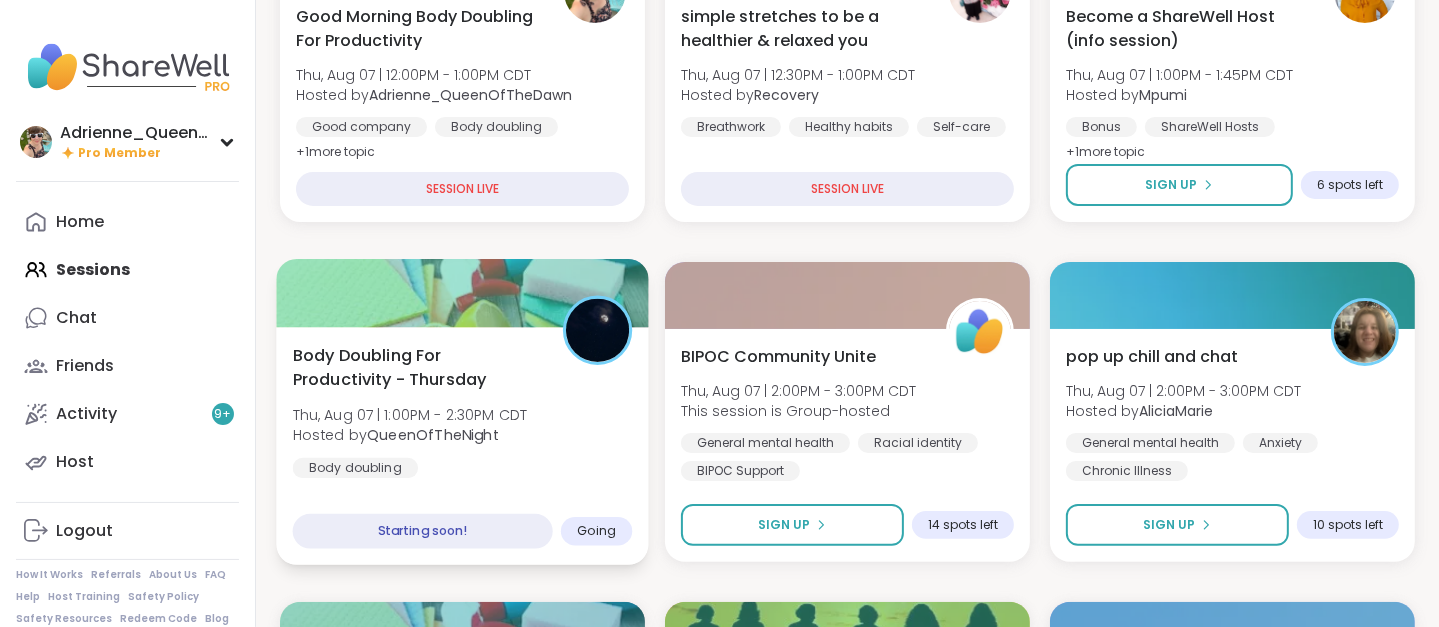 click on "Body Doubling For Productivity - Thursday Thu, [MONTH] 07 | 1:00PM - 2:30PM CDT Hosted by  QueenOfTheNight Body doubling" at bounding box center (463, 410) 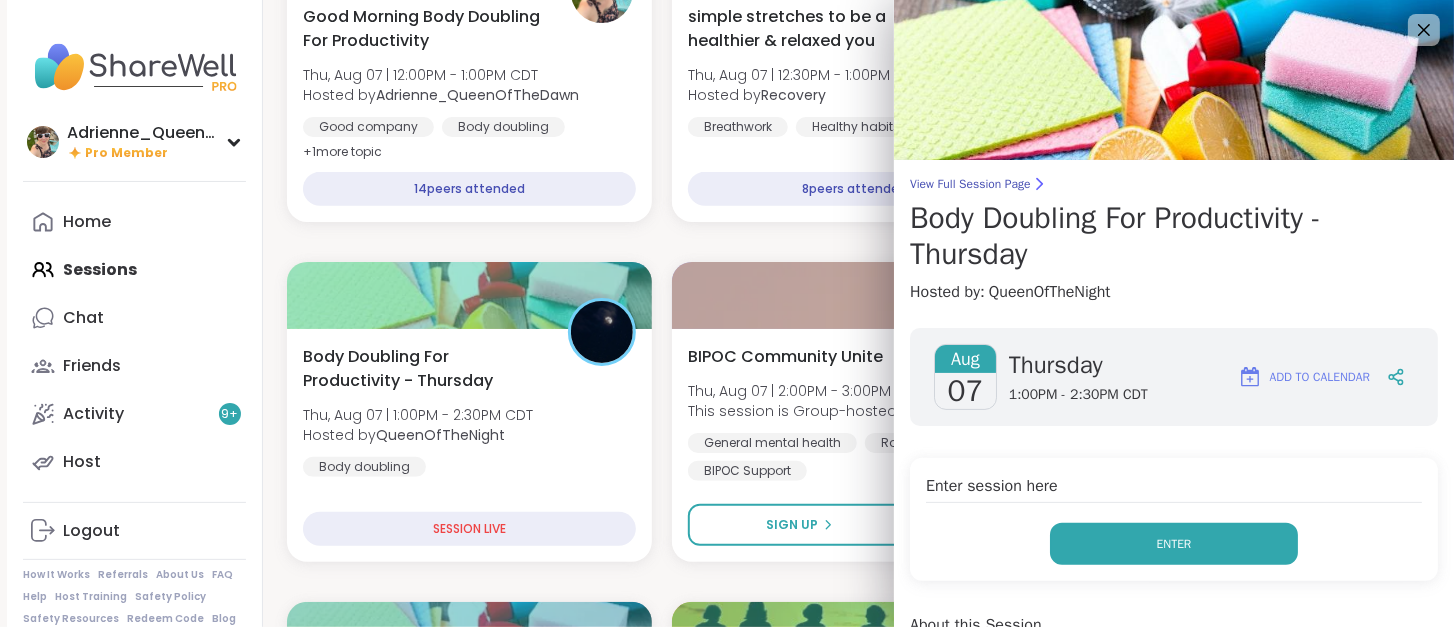 click on "Enter" at bounding box center (1174, 544) 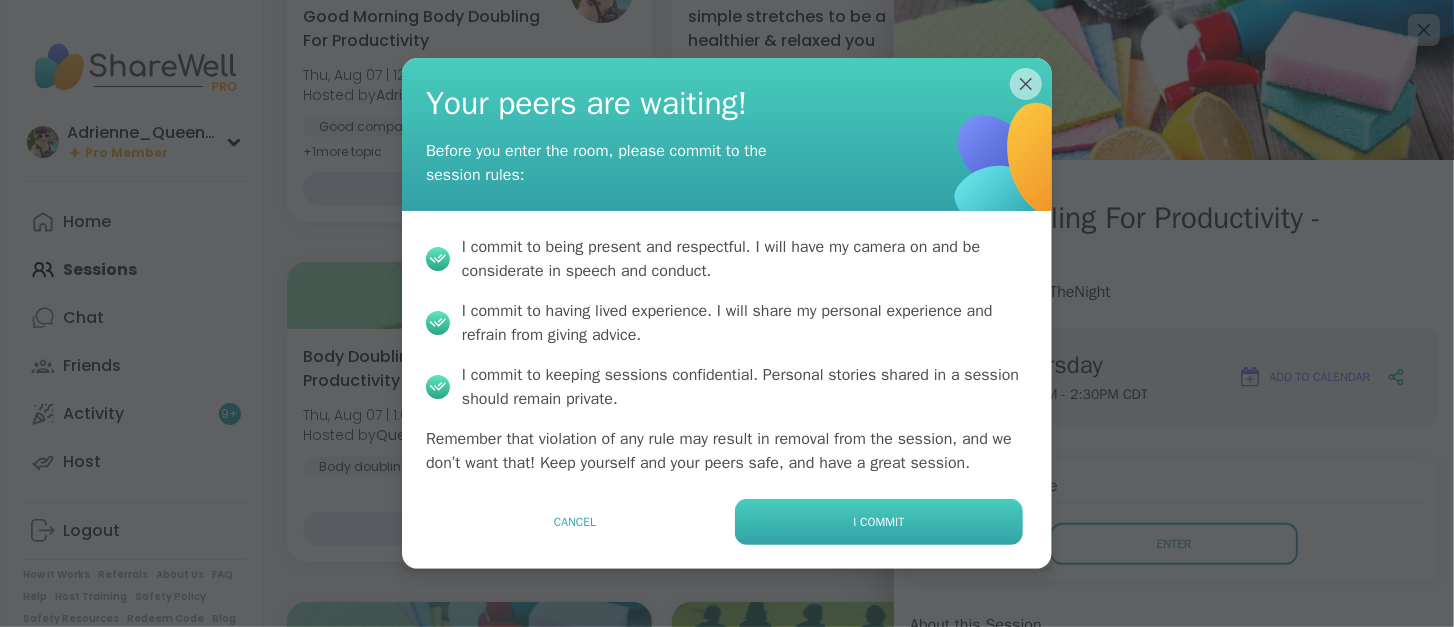 click on "I commit" at bounding box center (879, 522) 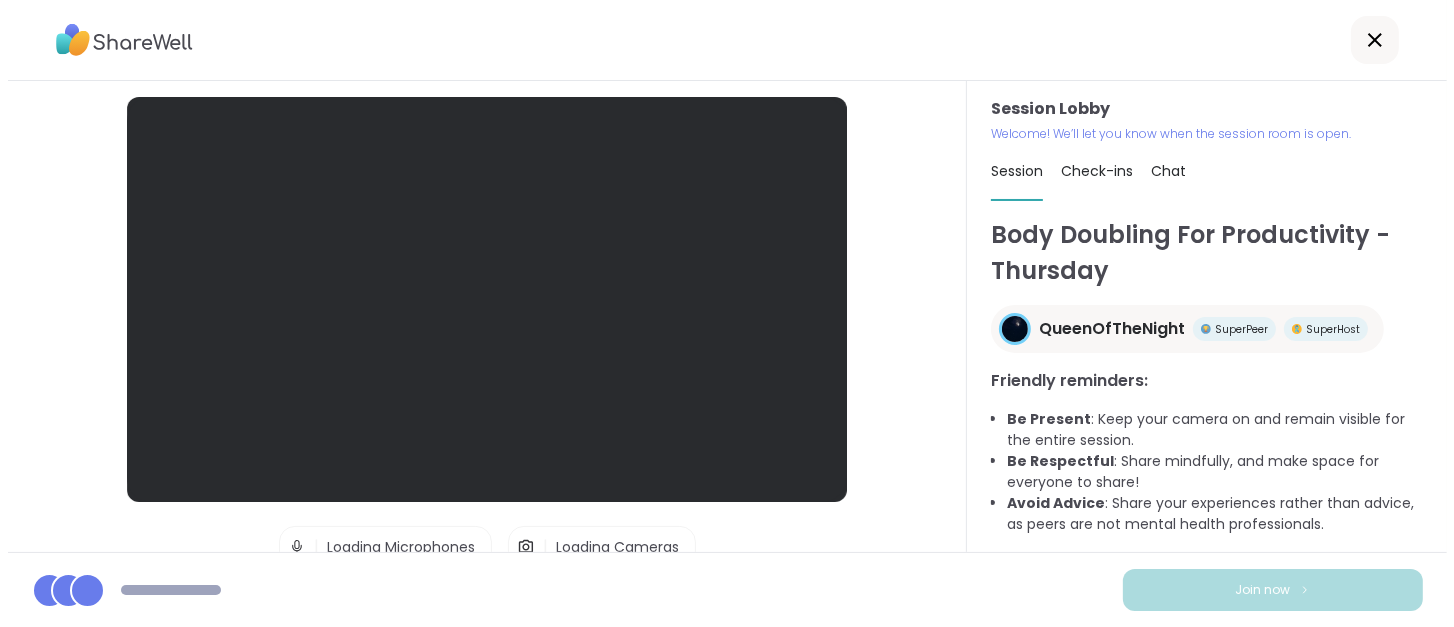 scroll, scrollTop: 0, scrollLeft: 0, axis: both 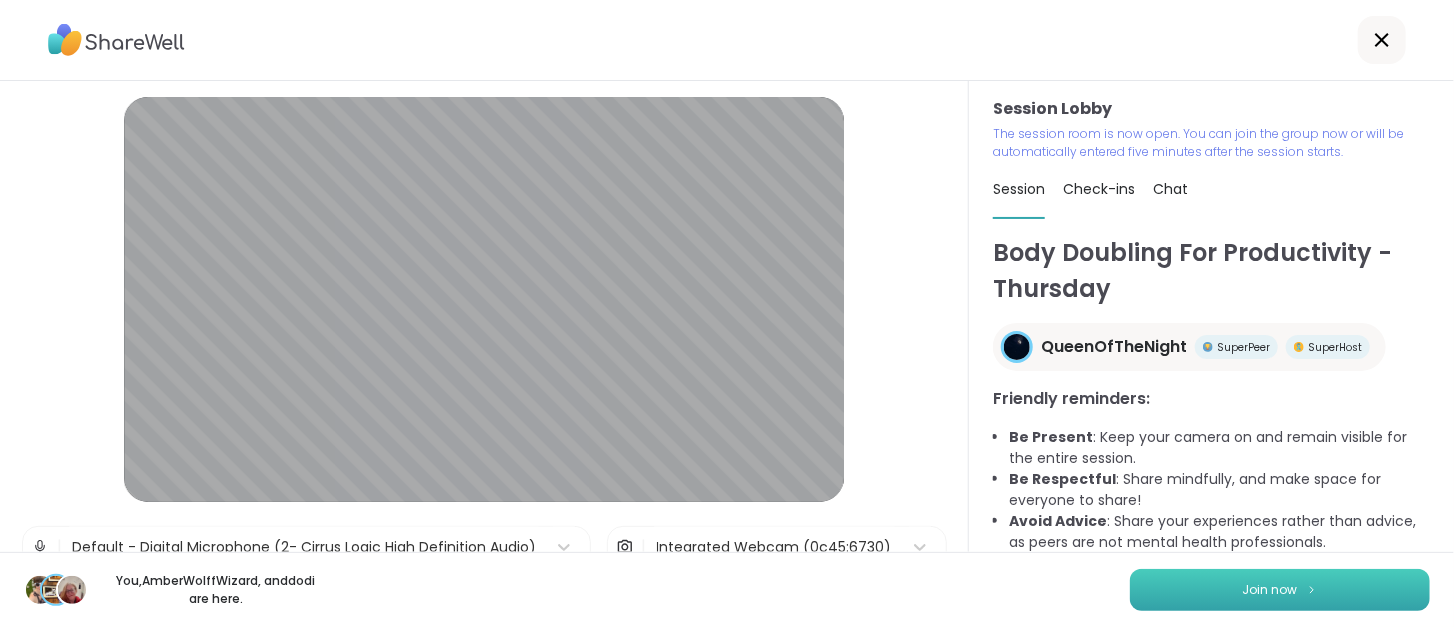 click on "Join now" at bounding box center [1280, 590] 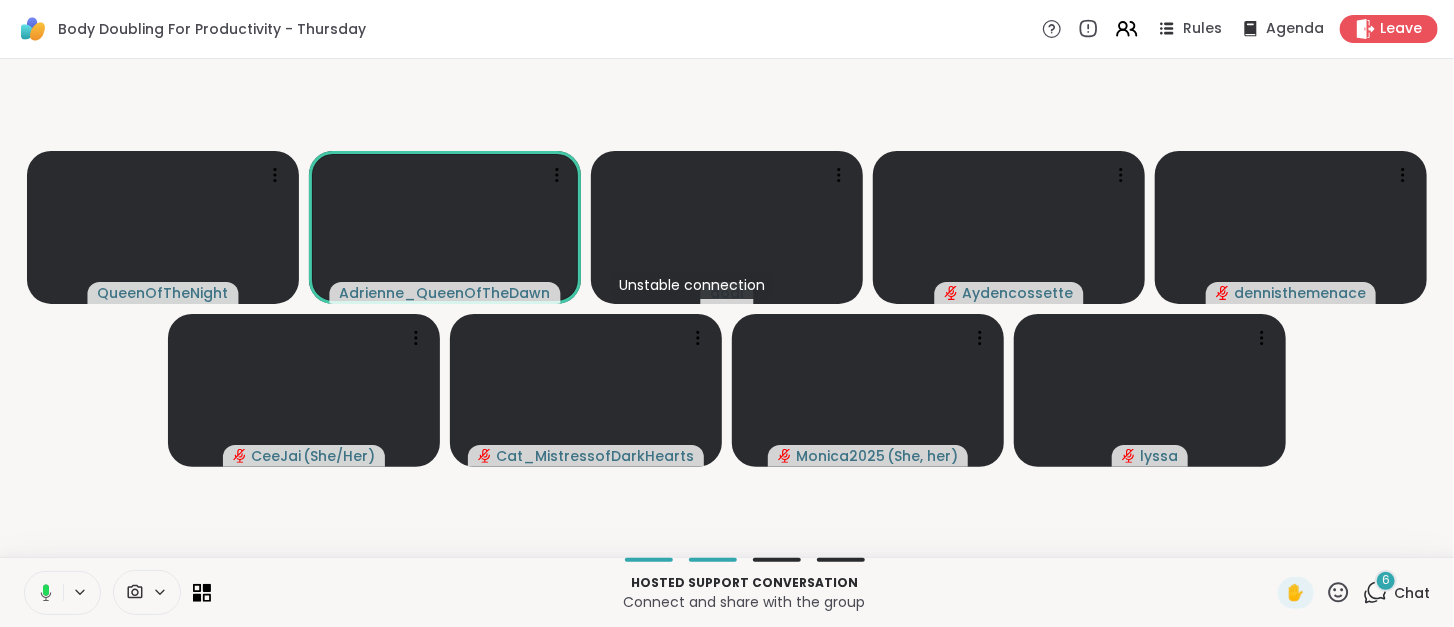 click 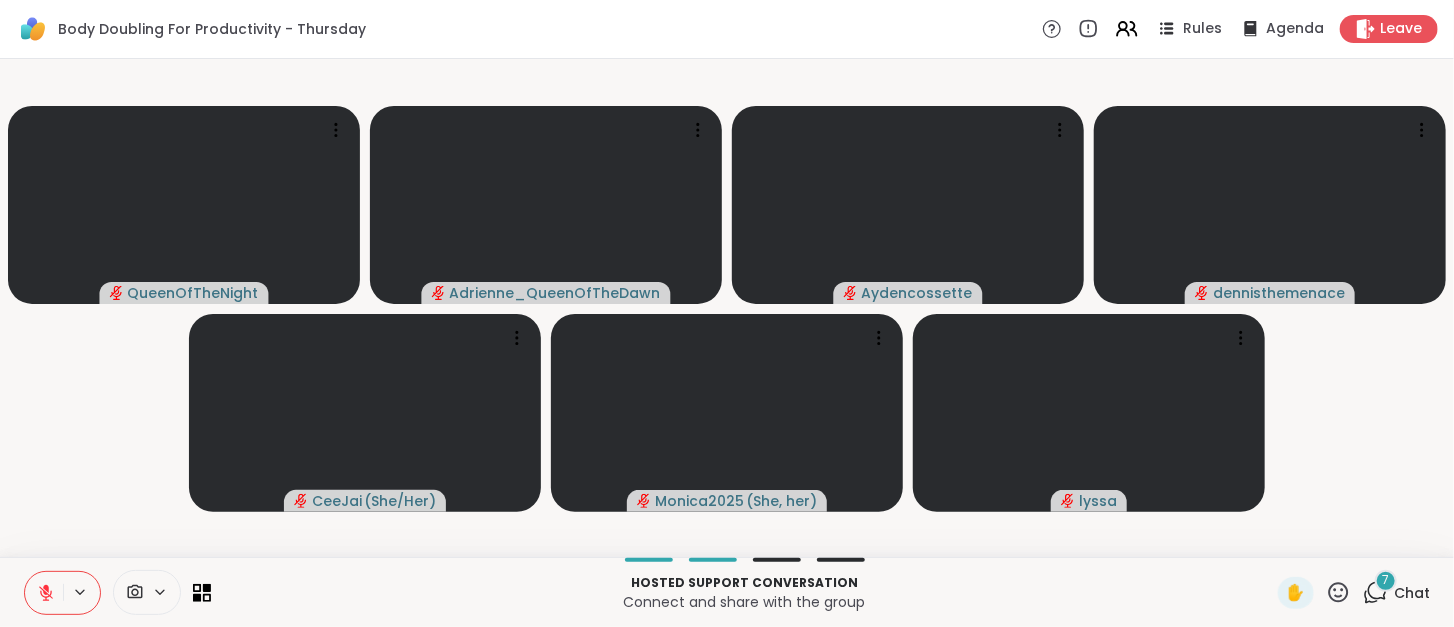 type 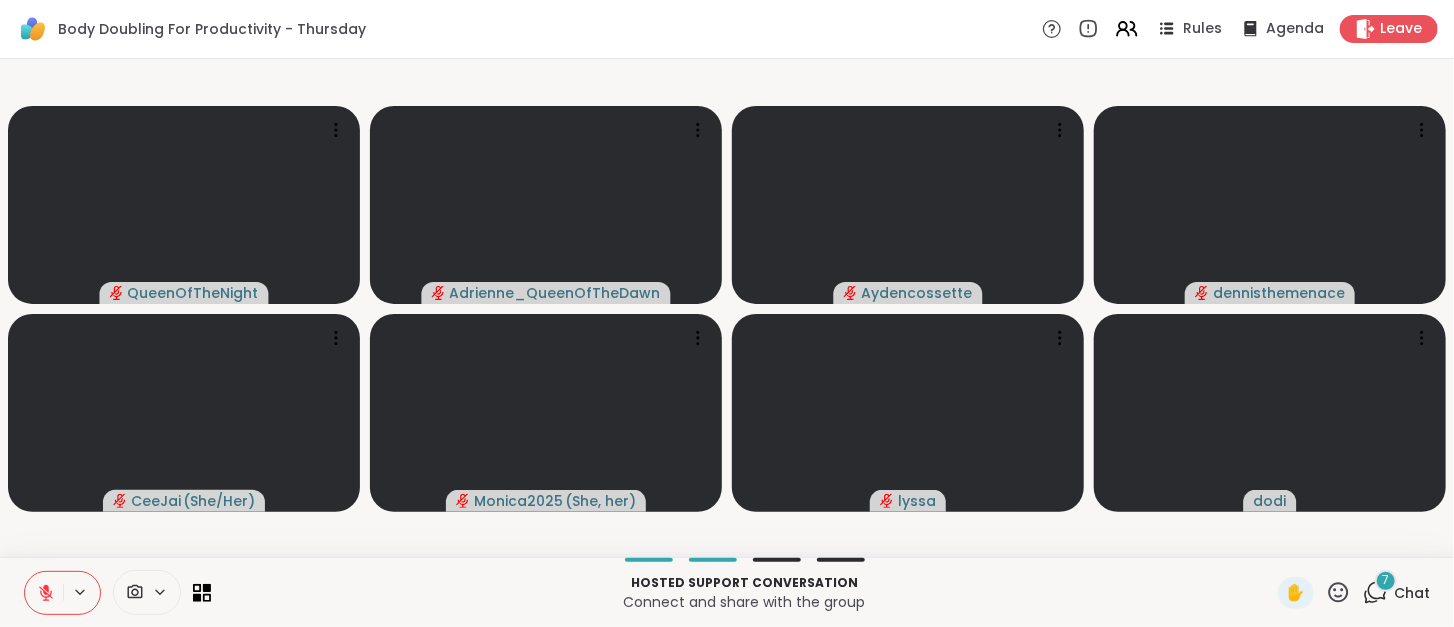 click on "7" at bounding box center [1386, 580] 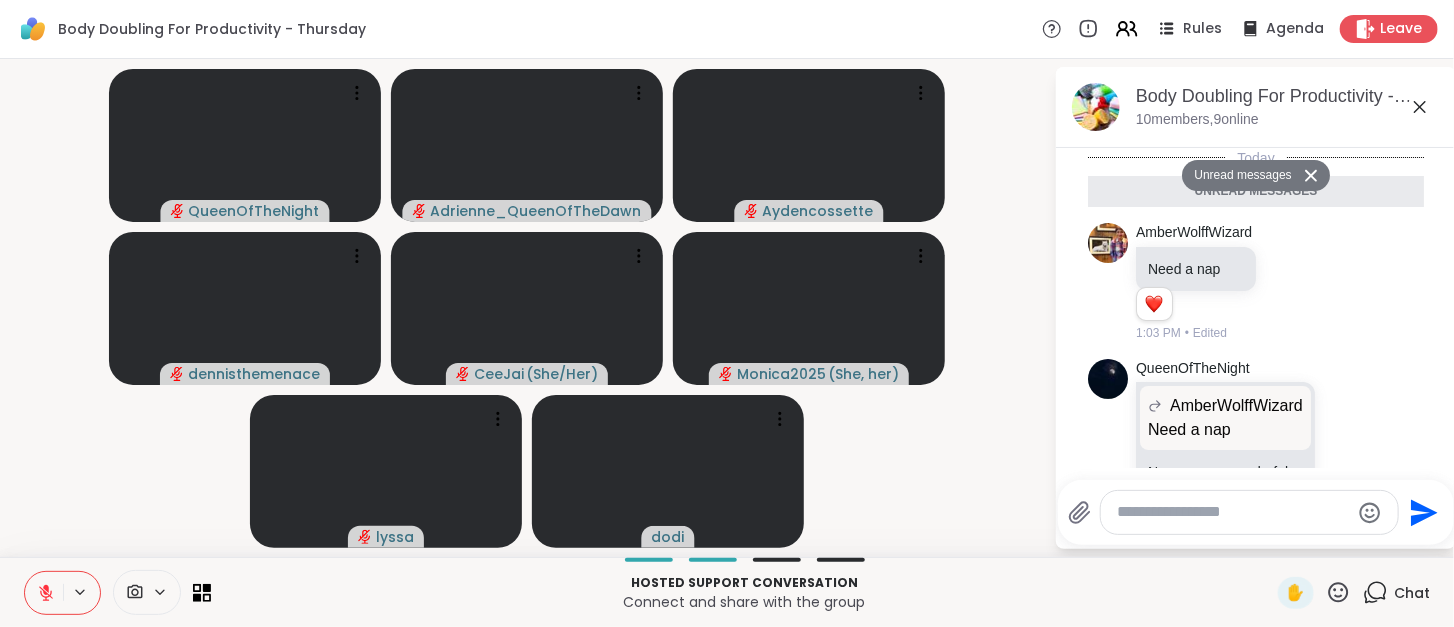 scroll, scrollTop: 762, scrollLeft: 0, axis: vertical 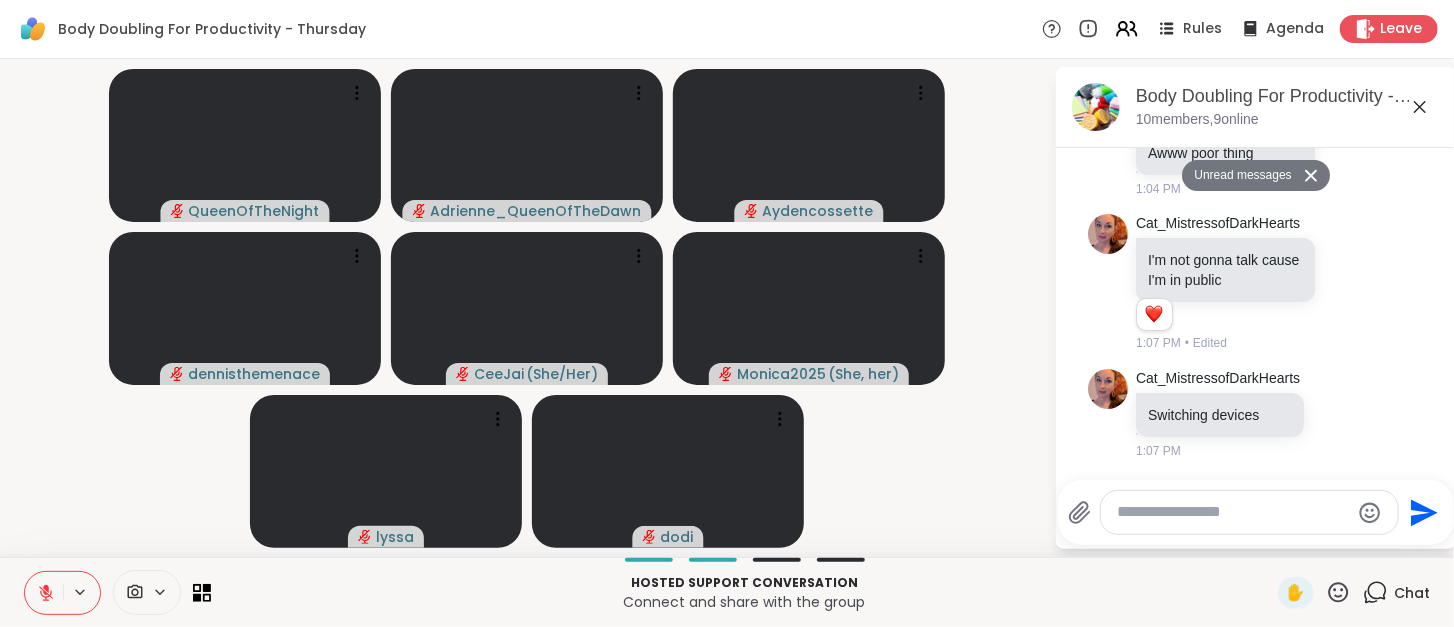 click on "Chat" at bounding box center [1396, 593] 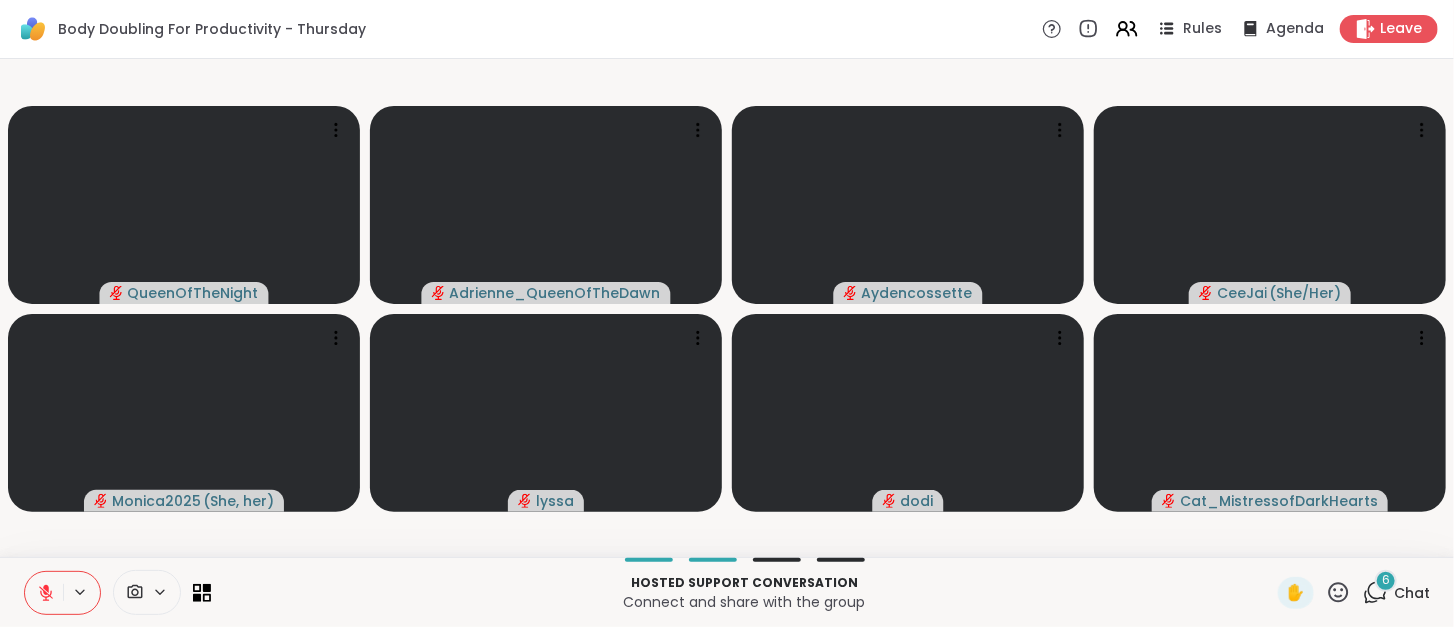 click on "Chat" at bounding box center (1412, 593) 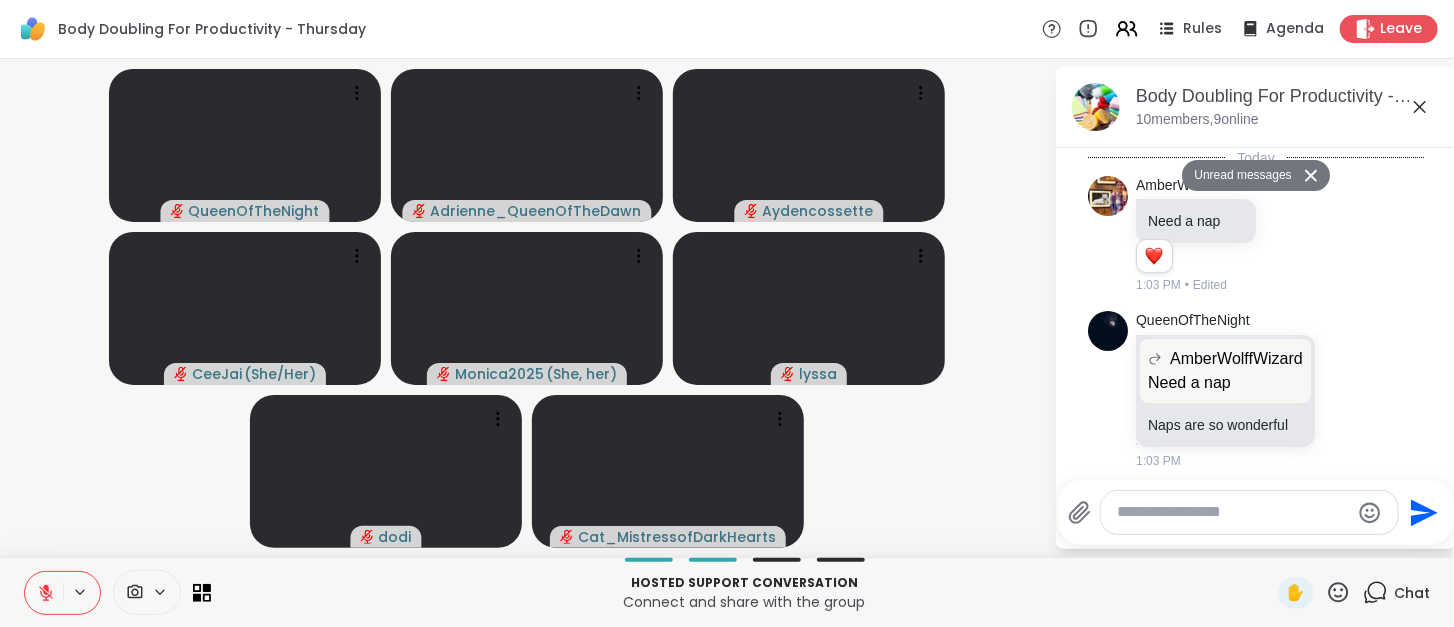 scroll, scrollTop: 2236, scrollLeft: 0, axis: vertical 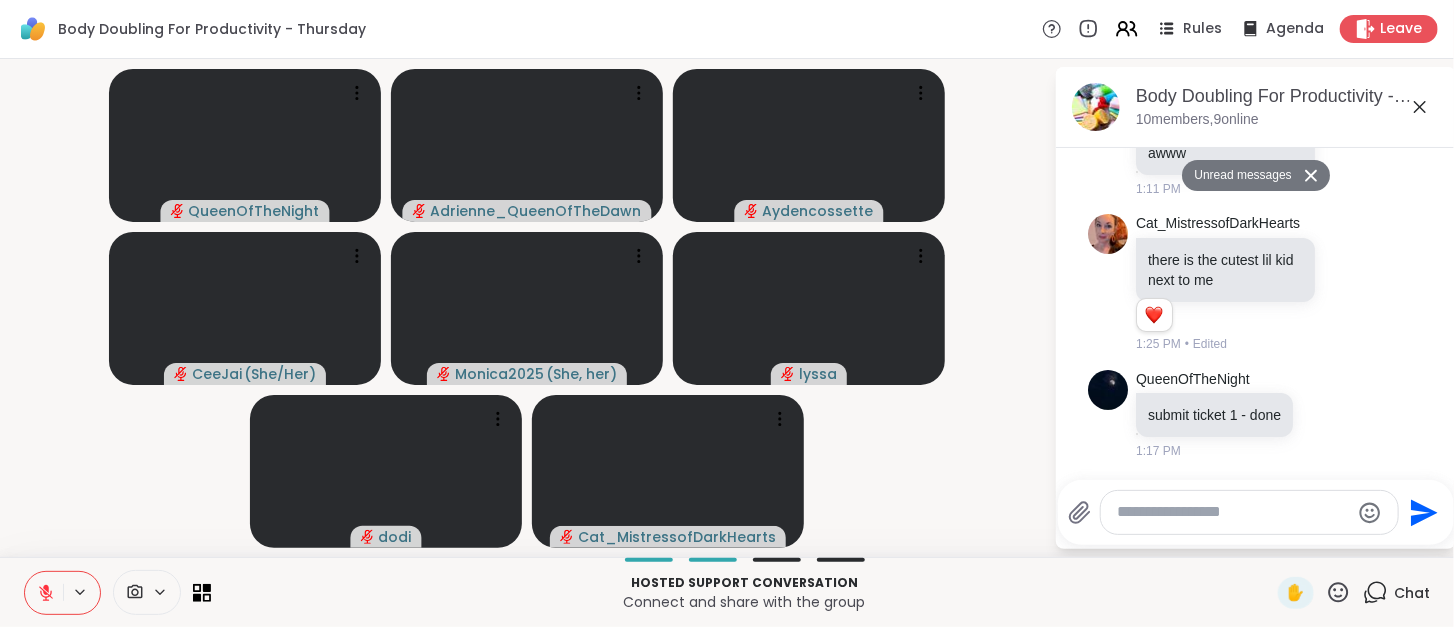 click at bounding box center [1249, 512] 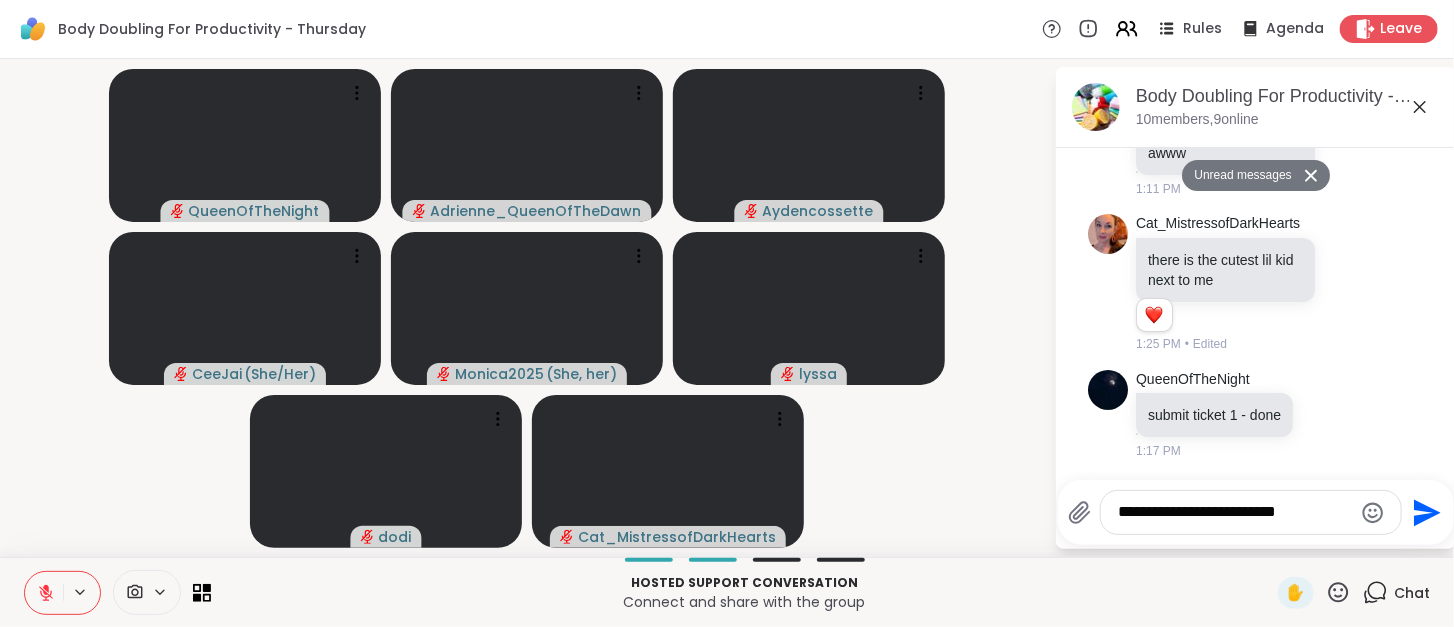 type on "**********" 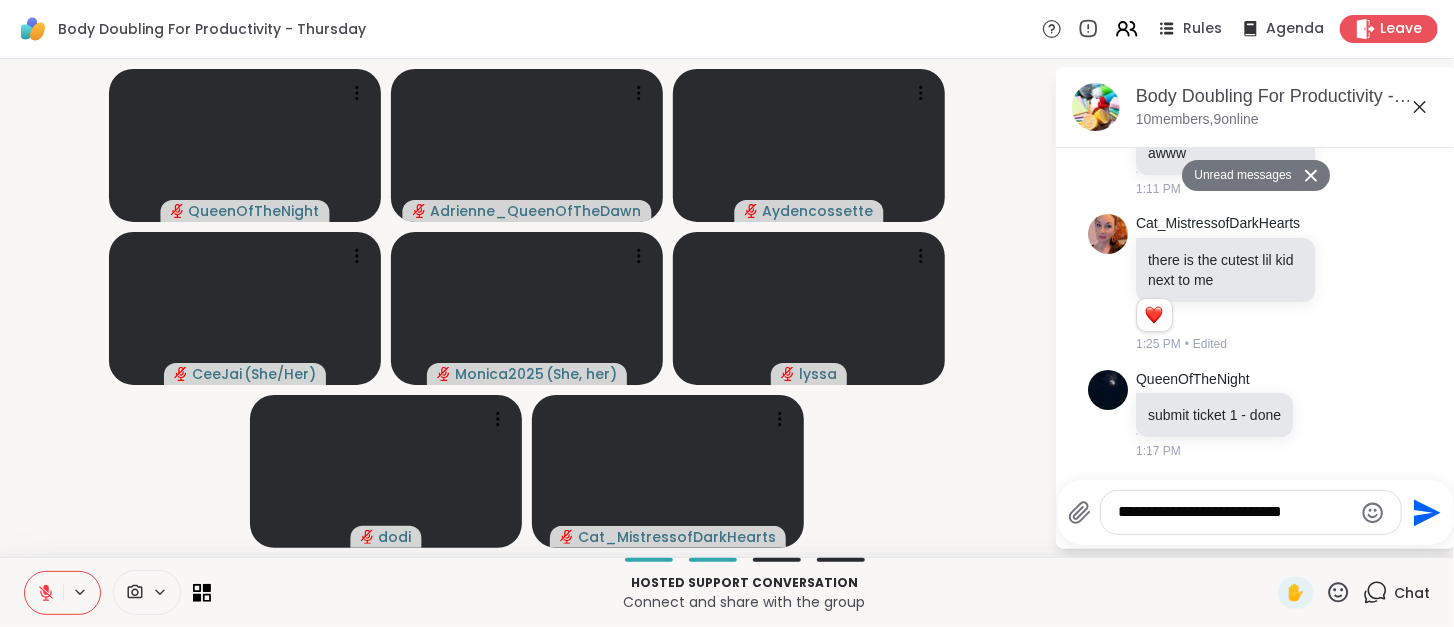 type 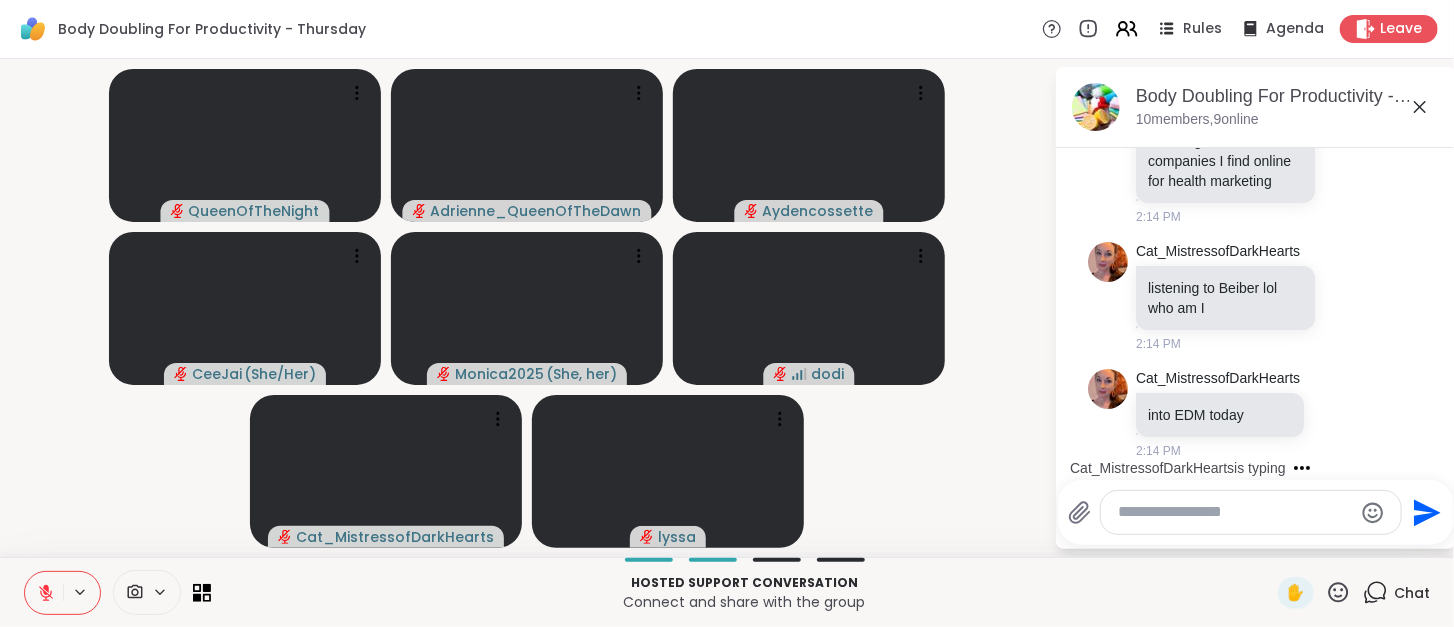 scroll, scrollTop: 4287, scrollLeft: 0, axis: vertical 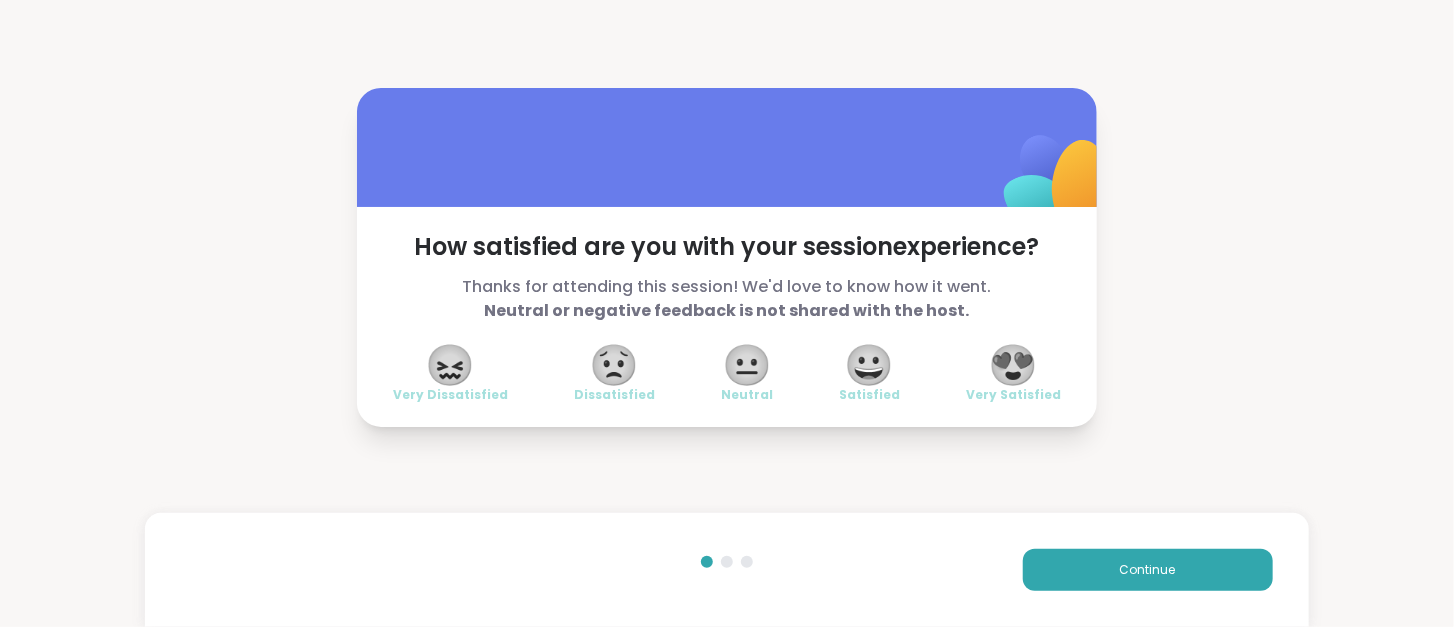 click on "Continue" at bounding box center (726, 570) 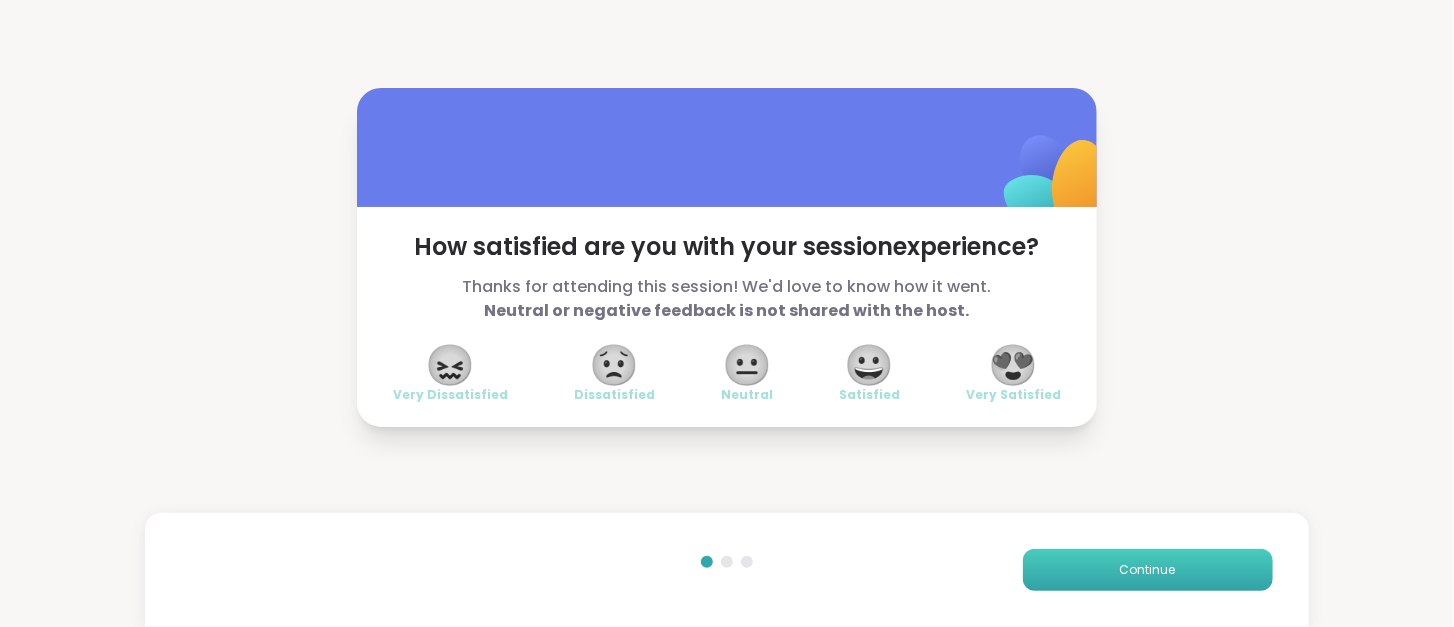 click on "Continue" at bounding box center [1148, 570] 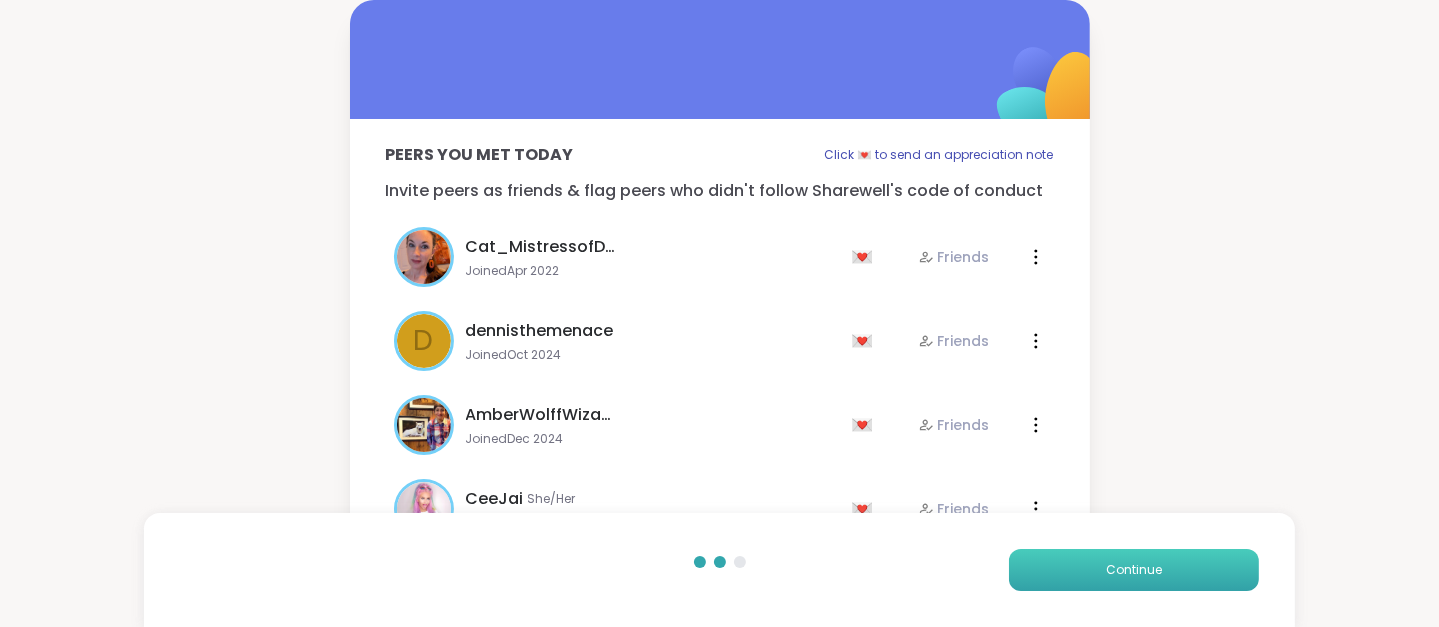 click on "Continue" at bounding box center [1134, 570] 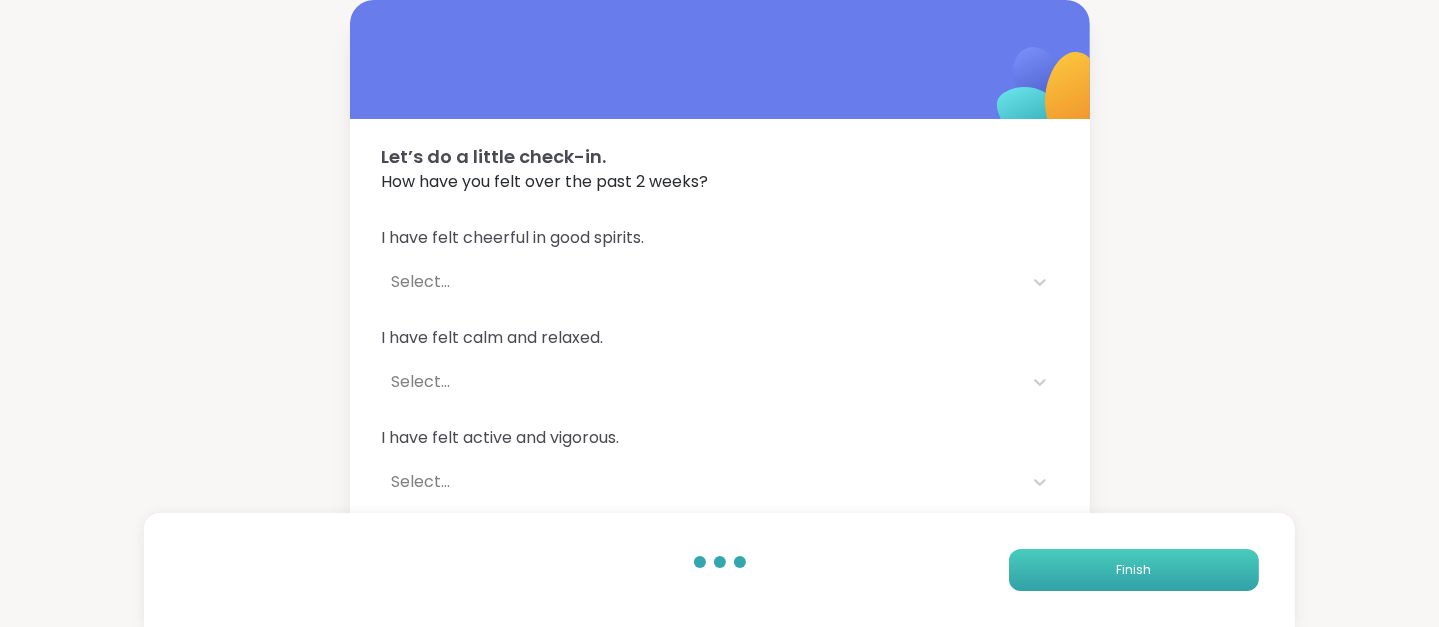click on "Finish" at bounding box center (1134, 570) 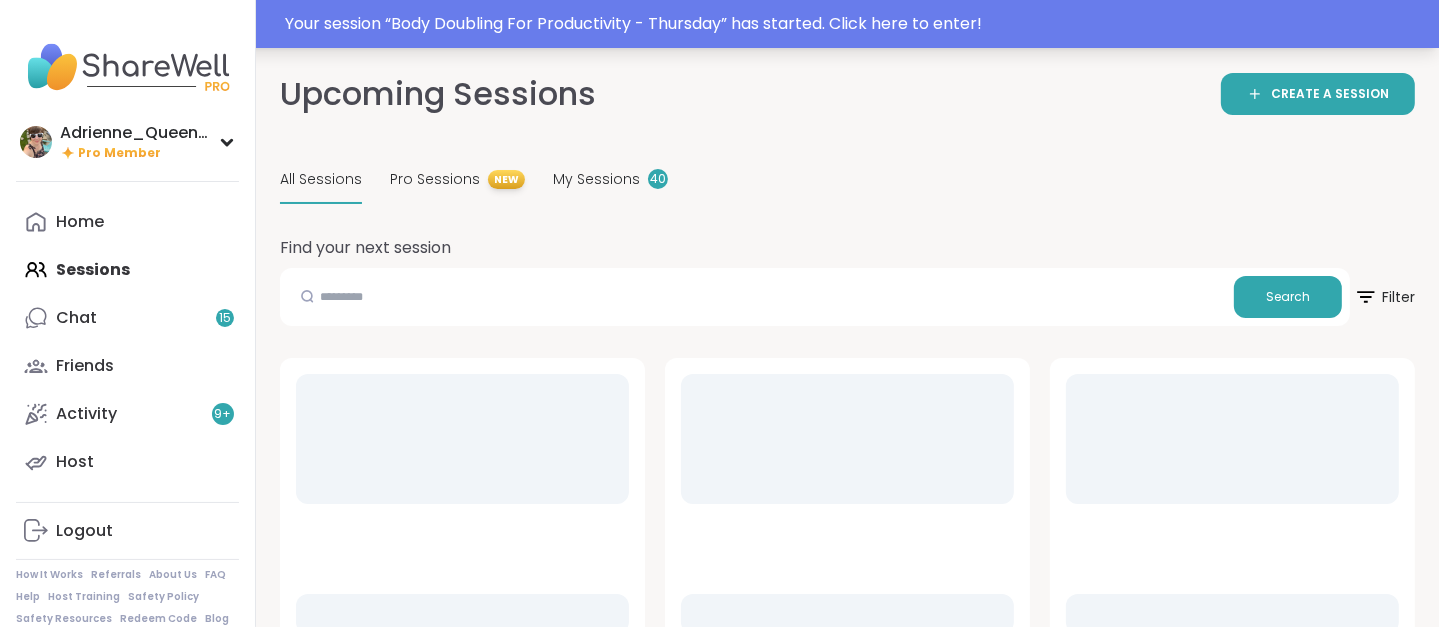 click on "Your session “ Body Doubling For Productivity - Thursday ” has started. Click here to enter!" at bounding box center [856, 24] 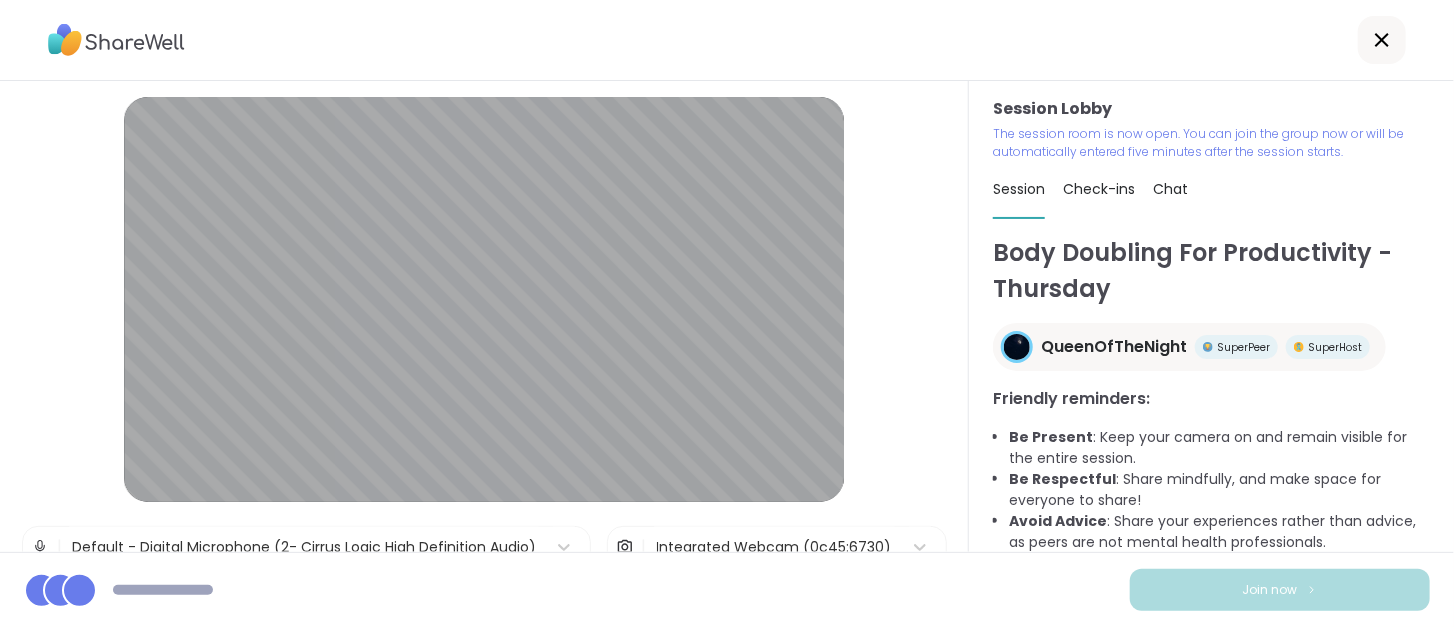 click on "Join now" at bounding box center [1280, 590] 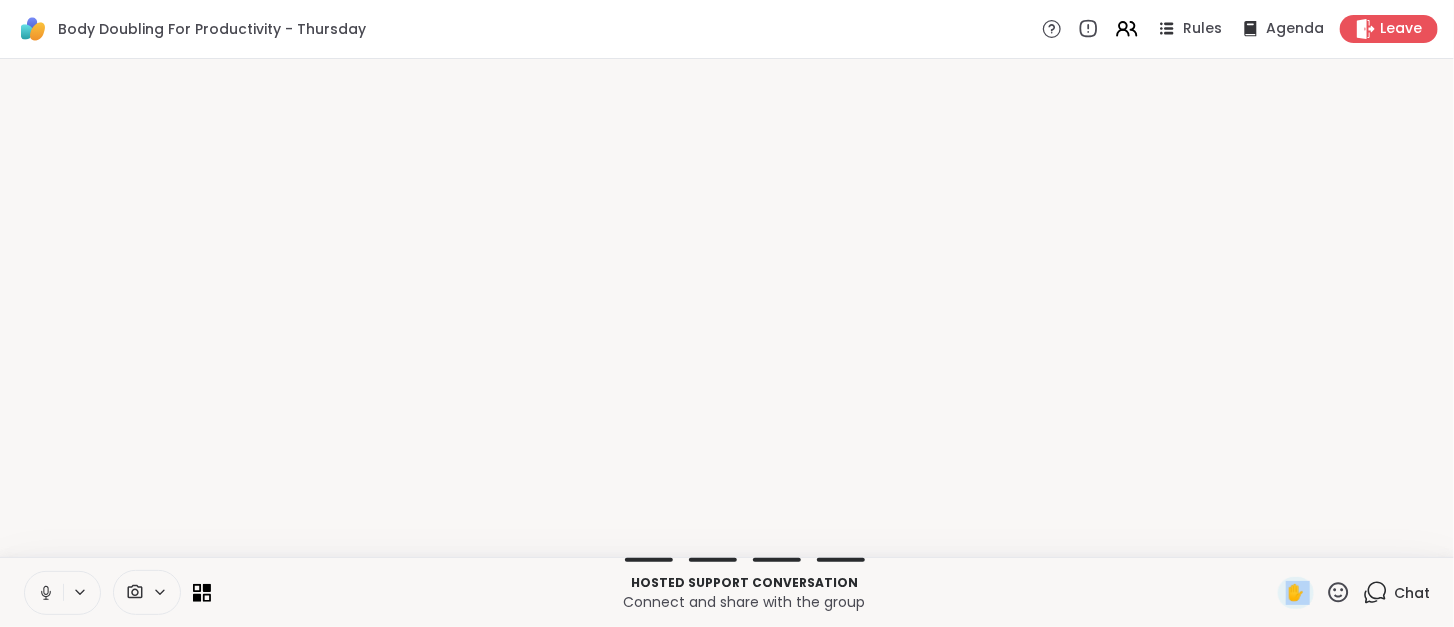 click on "✋" at bounding box center [1296, 593] 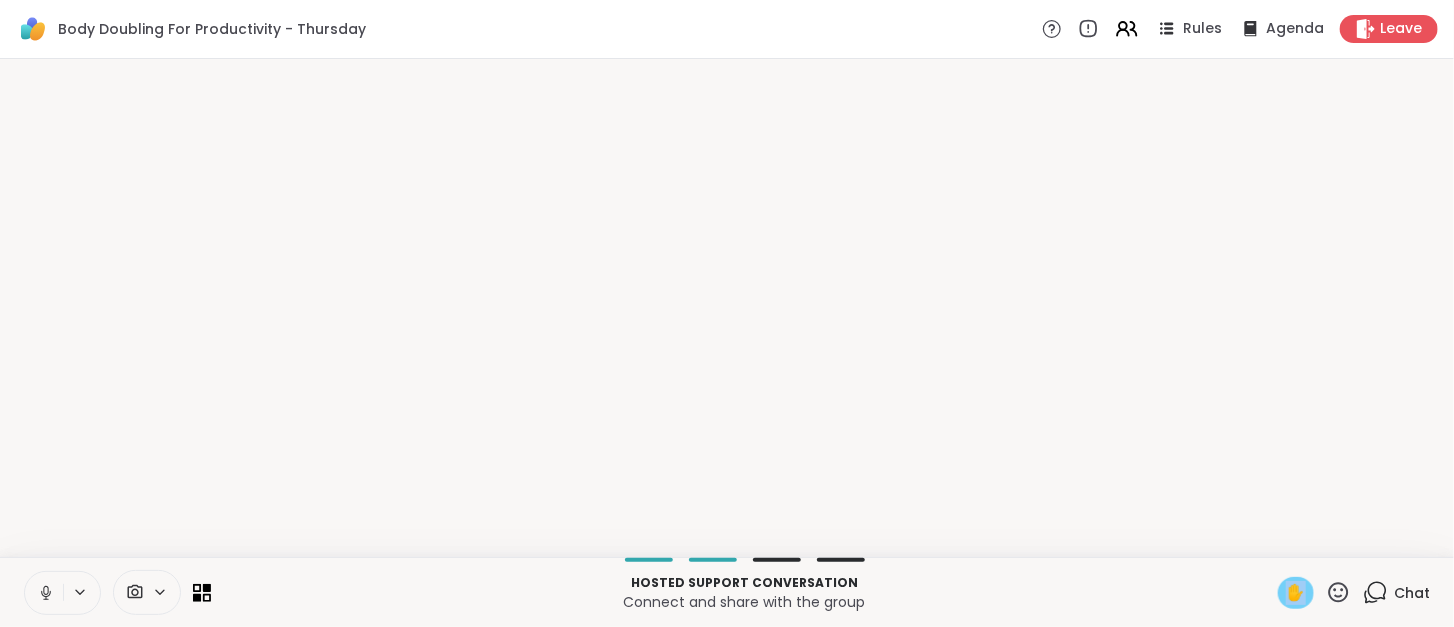 click on "✋" at bounding box center [1296, 593] 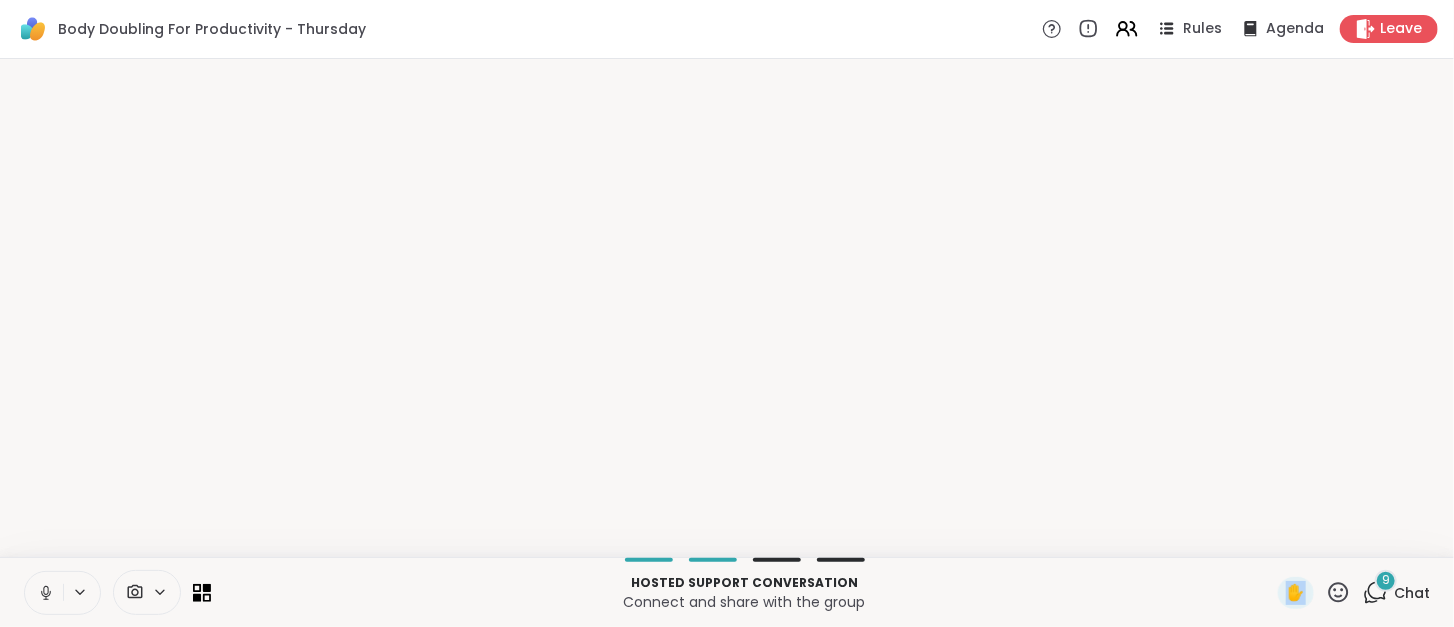 click on "✋" at bounding box center (1296, 593) 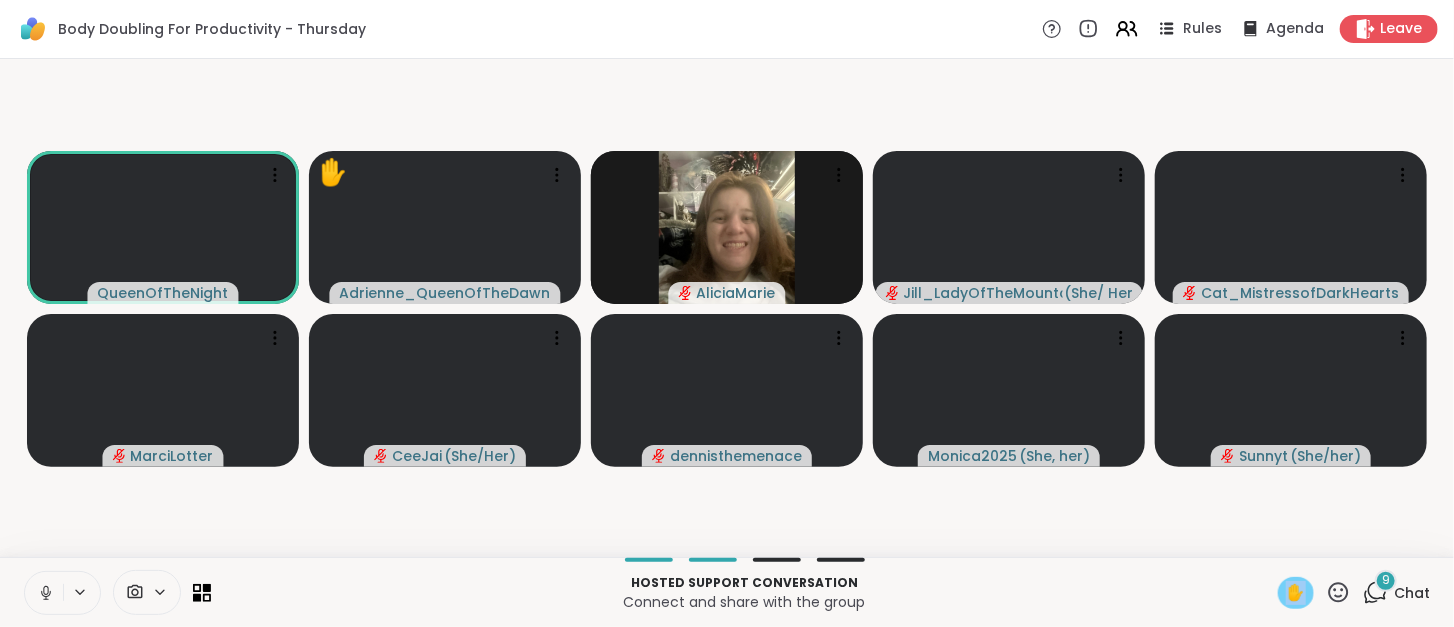 click on "✋" at bounding box center [1296, 593] 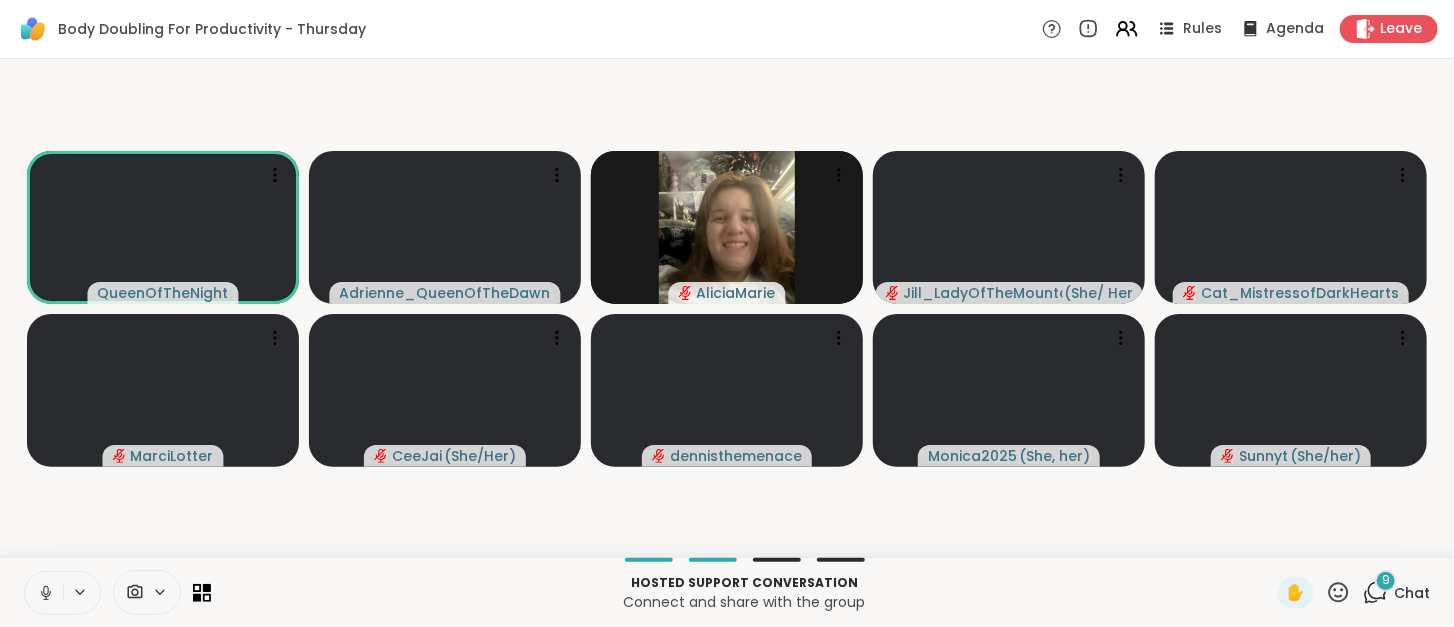 click 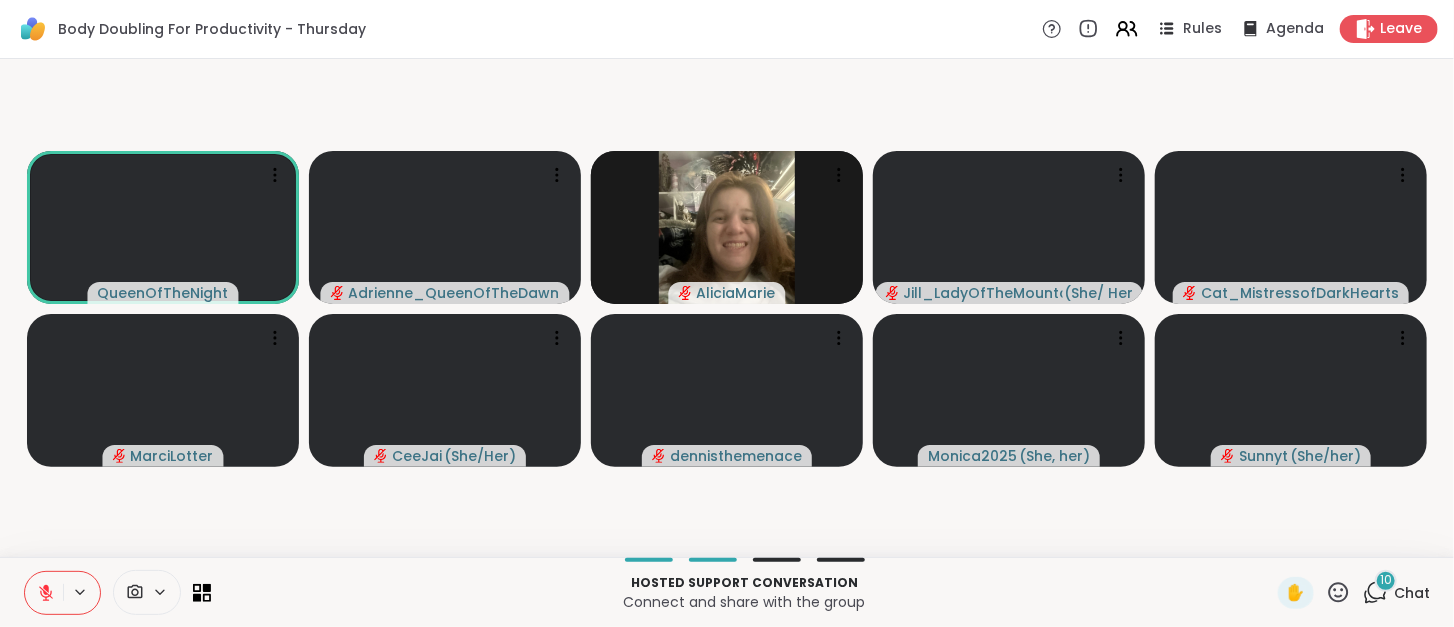 click 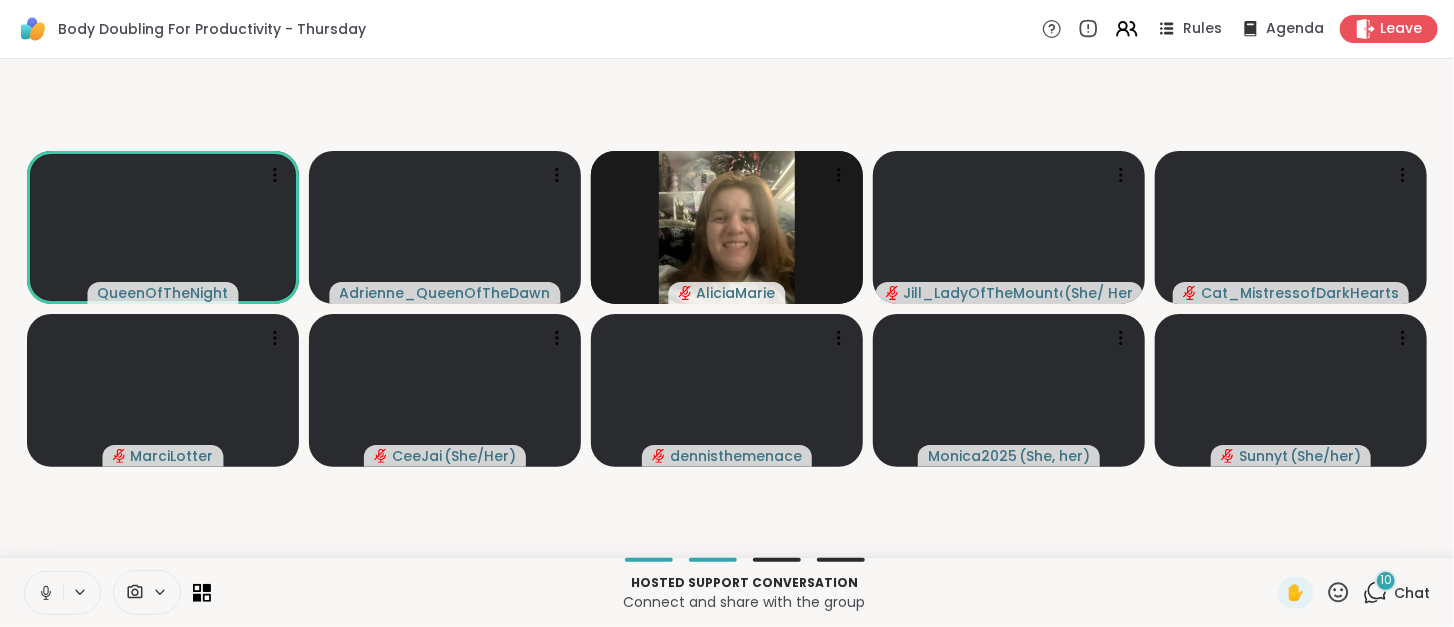 click 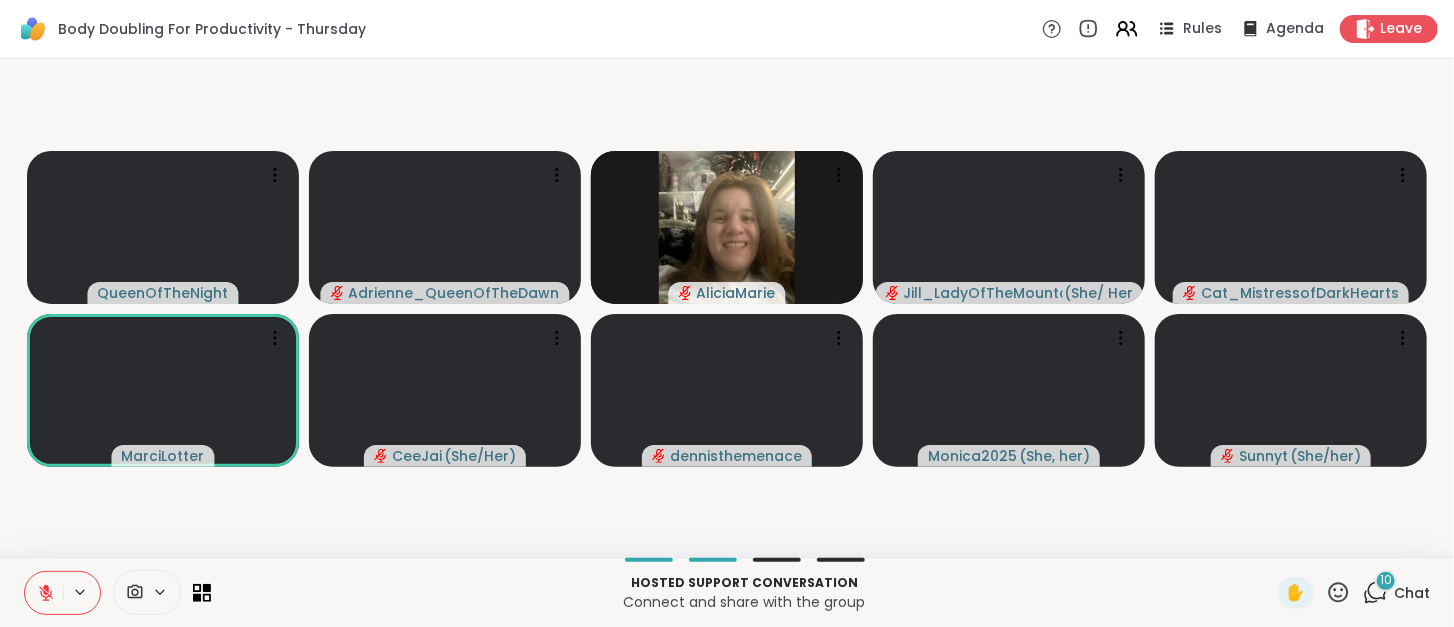 type 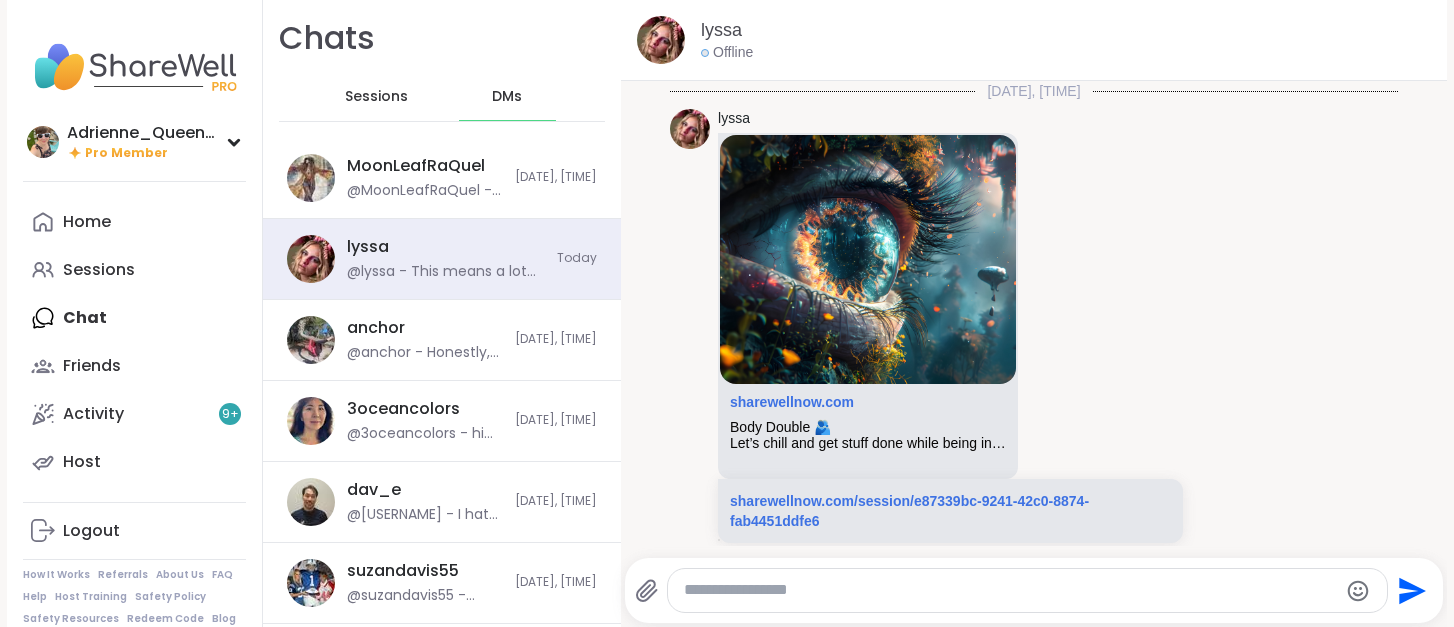 scroll, scrollTop: 0, scrollLeft: 0, axis: both 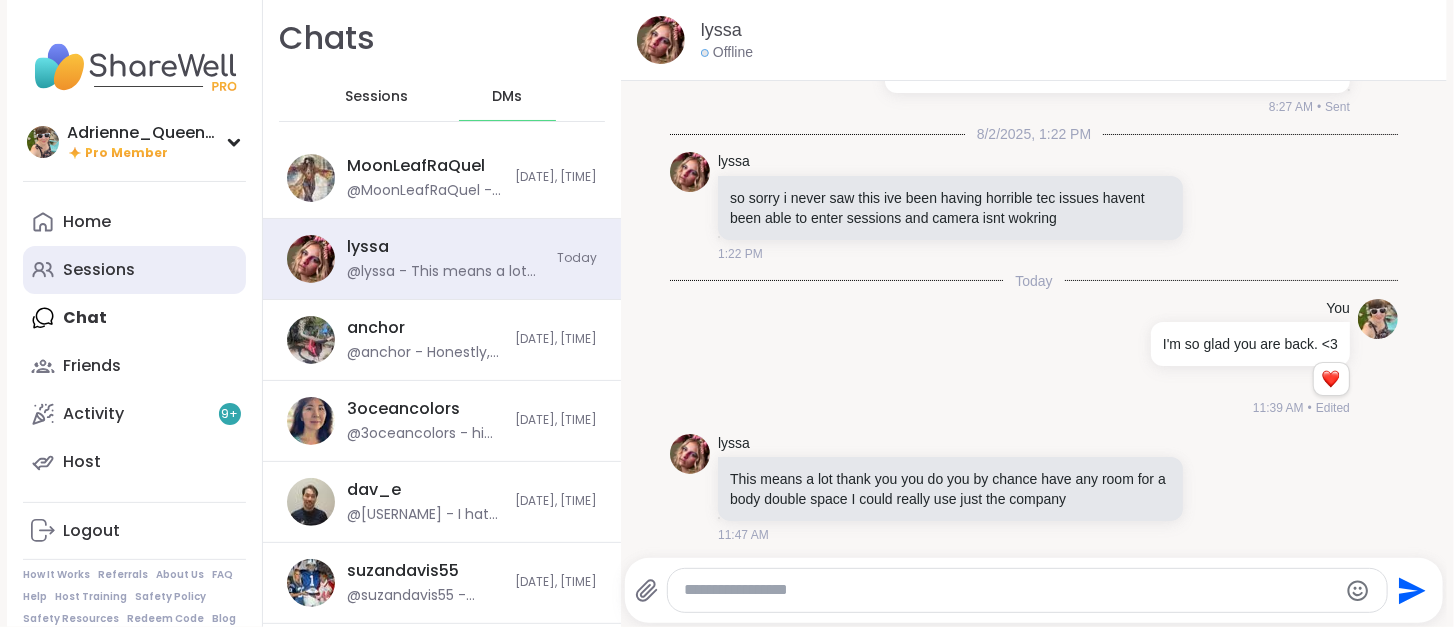 click on "Sessions" at bounding box center [99, 270] 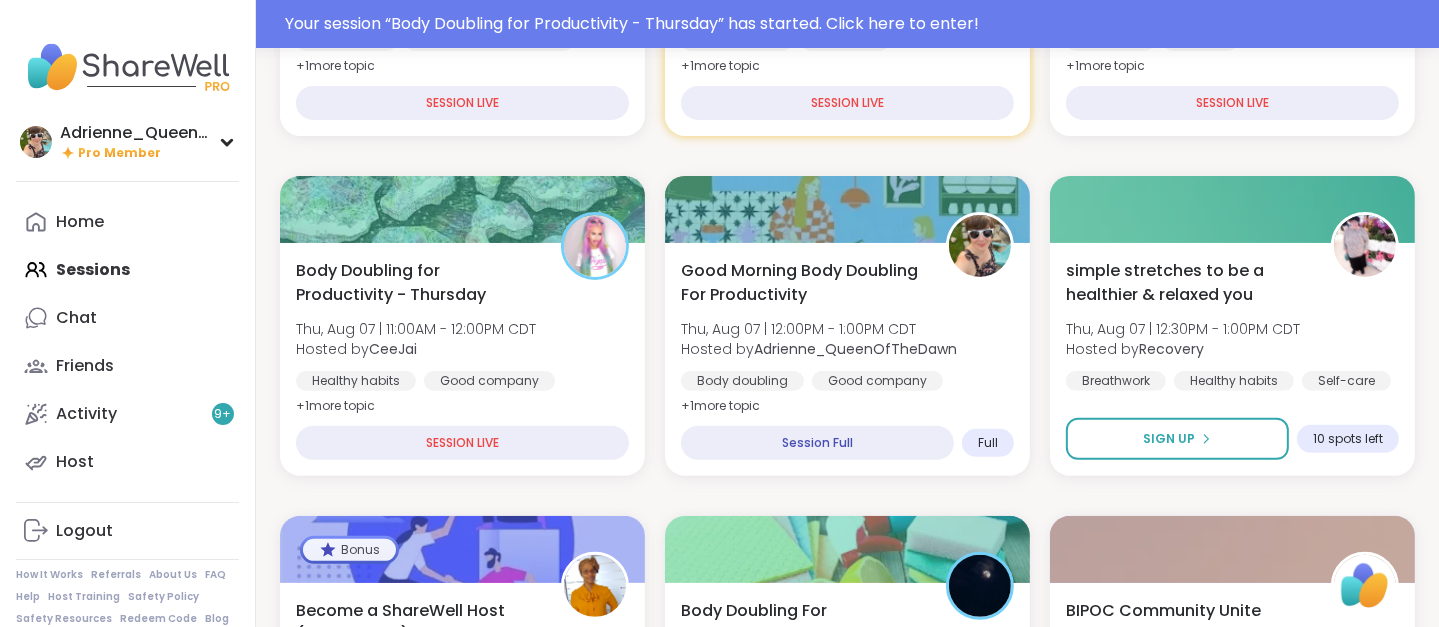 scroll, scrollTop: 544, scrollLeft: 0, axis: vertical 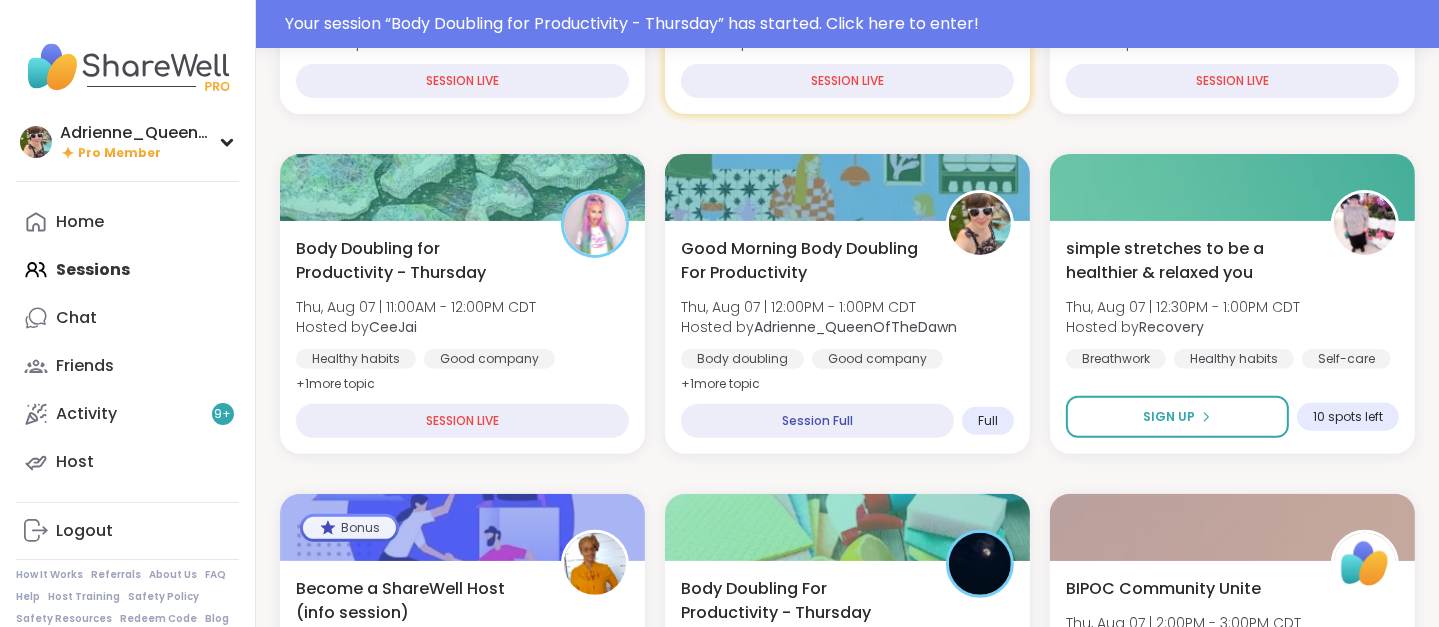 click on "+ 1  more topic" at bounding box center [720, 384] 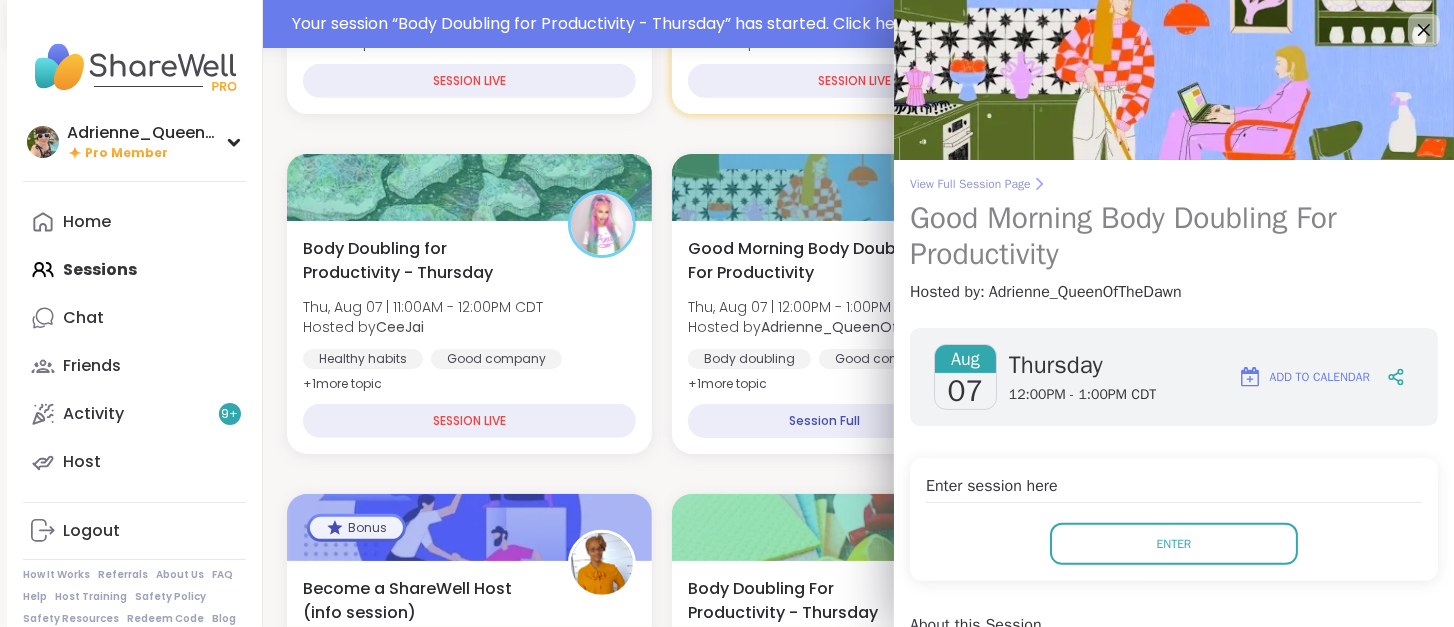 click on "View Full Session Page" at bounding box center [1174, 184] 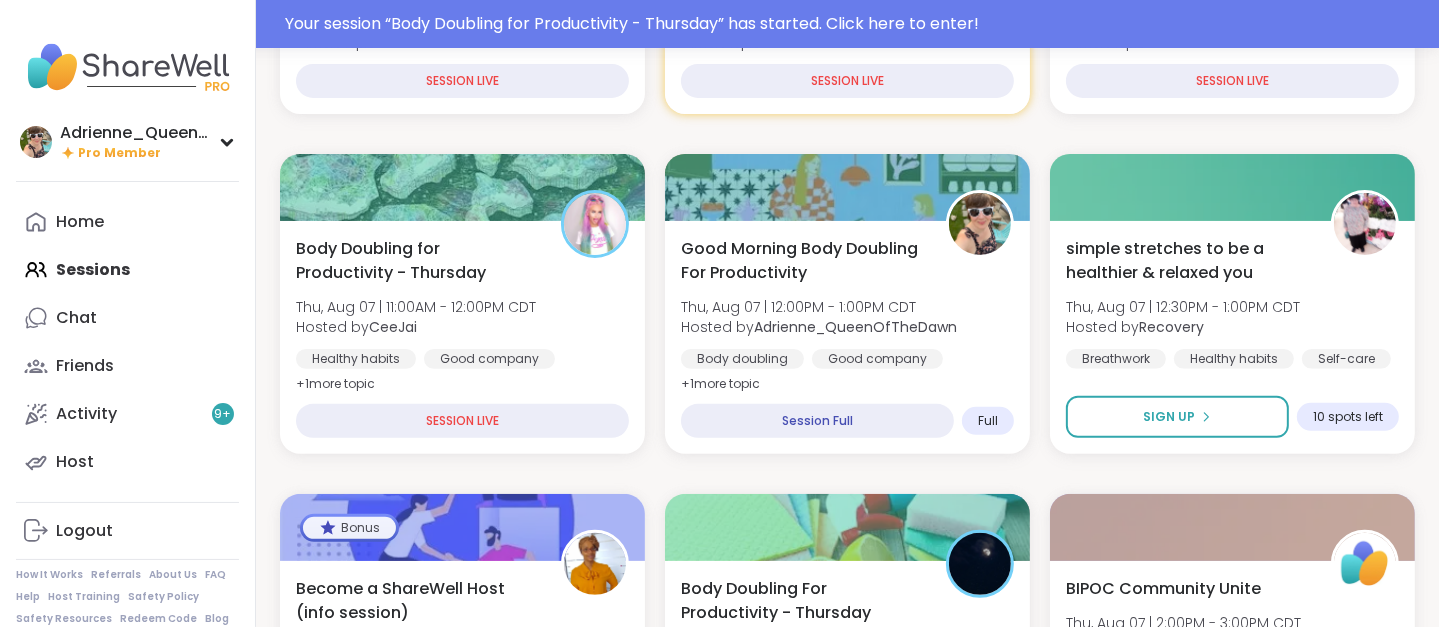 scroll, scrollTop: 0, scrollLeft: 0, axis: both 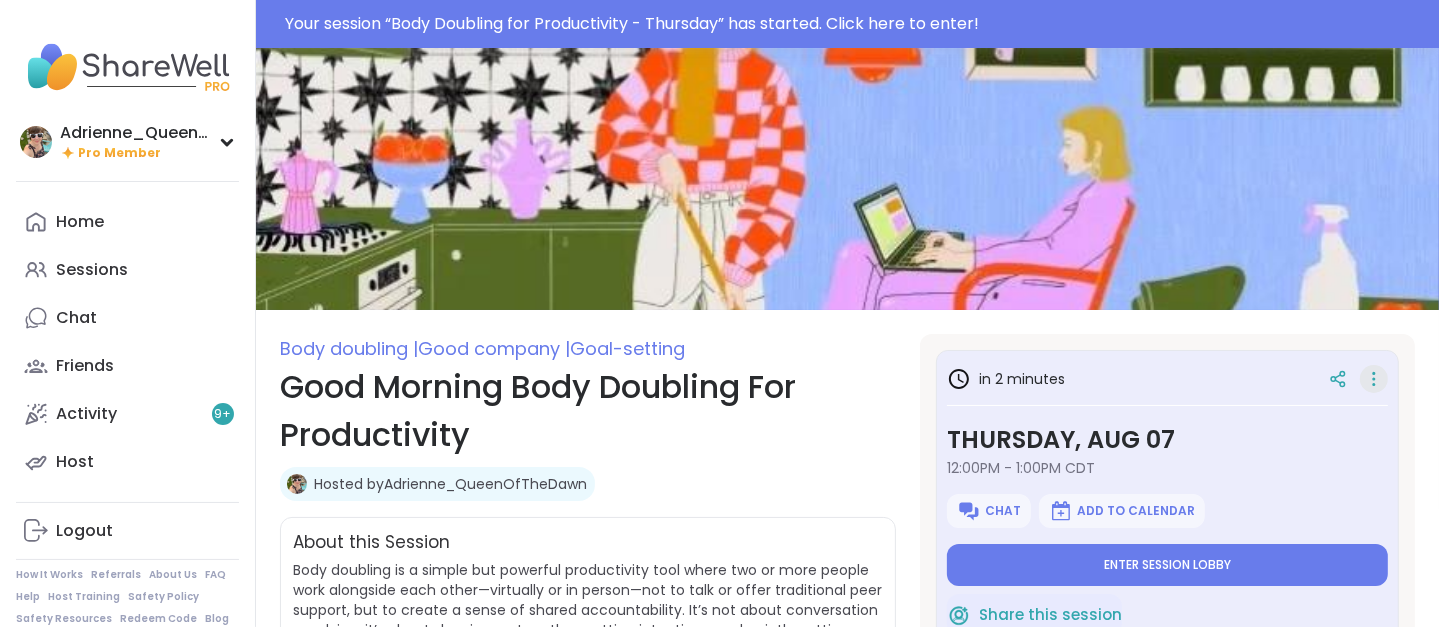 click 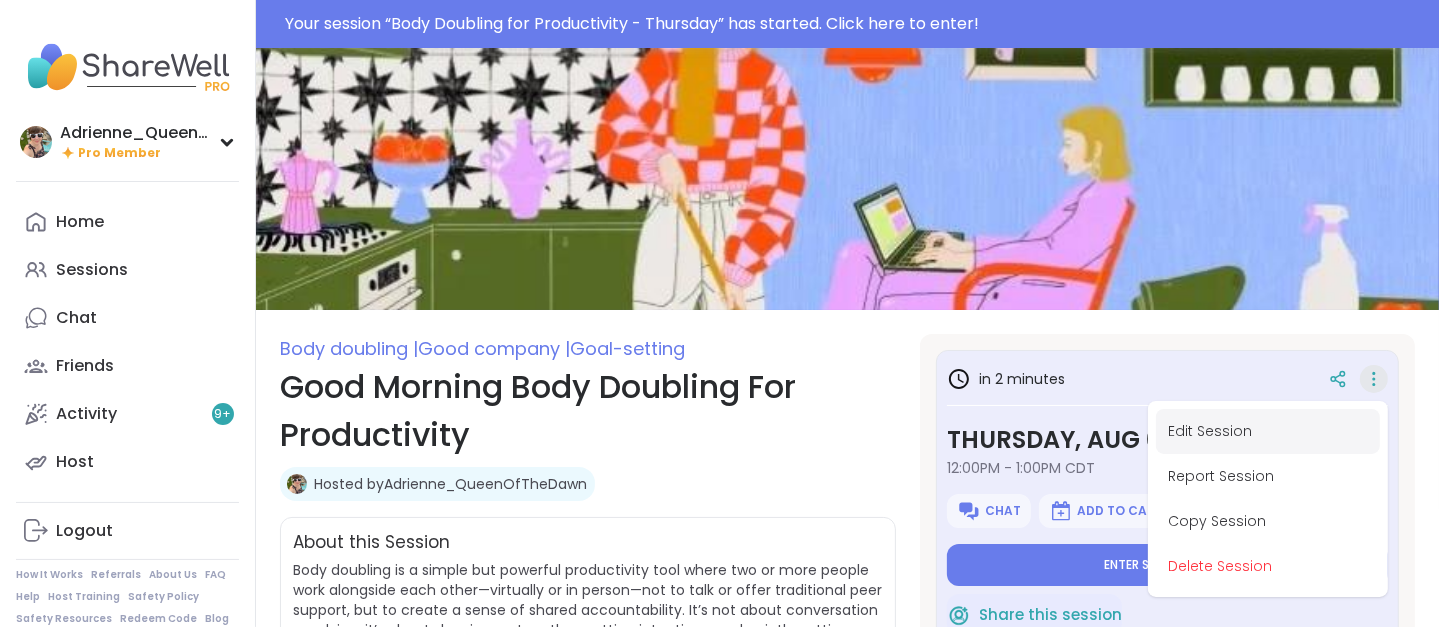 click on "Edit Session" at bounding box center (1268, 431) 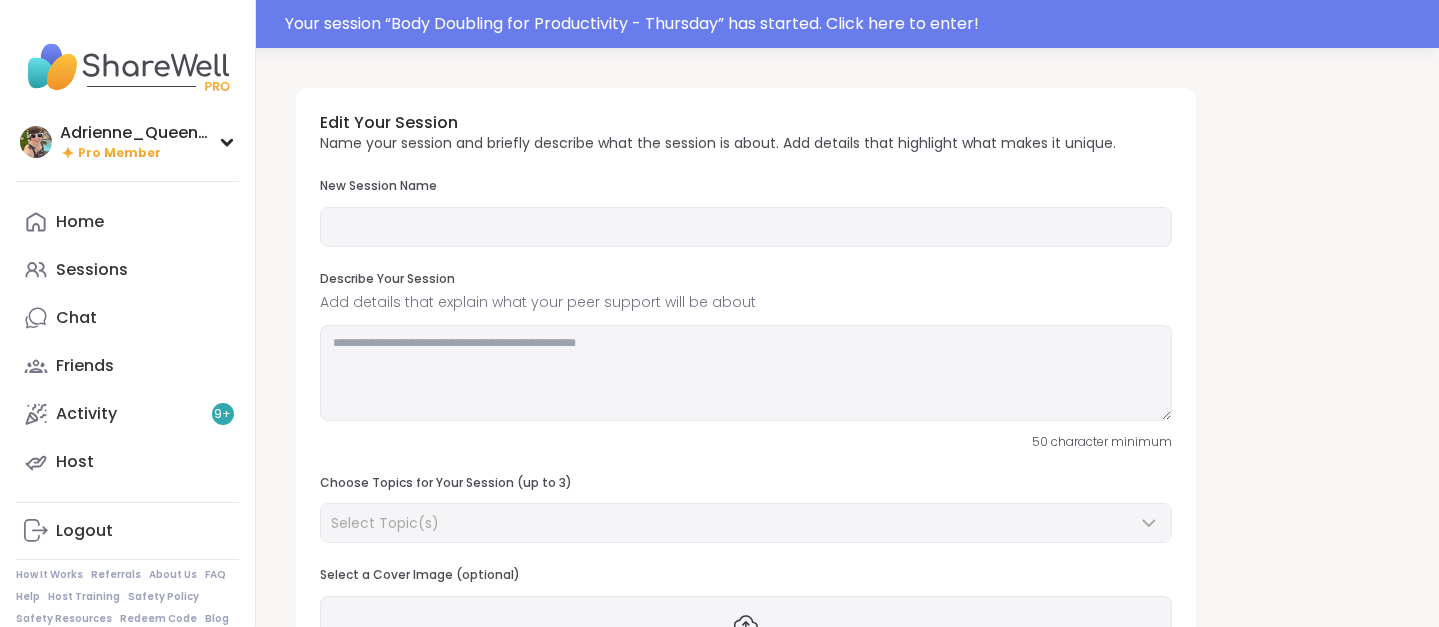type on "**********" 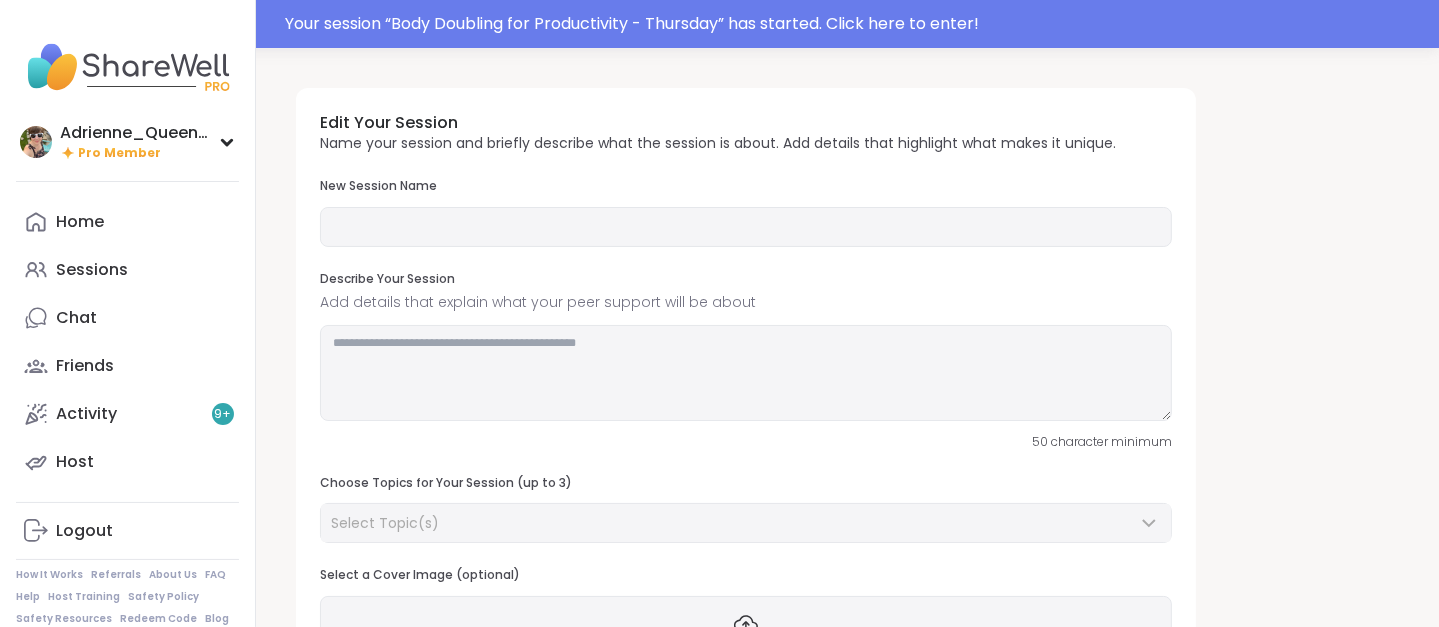 type on "**********" 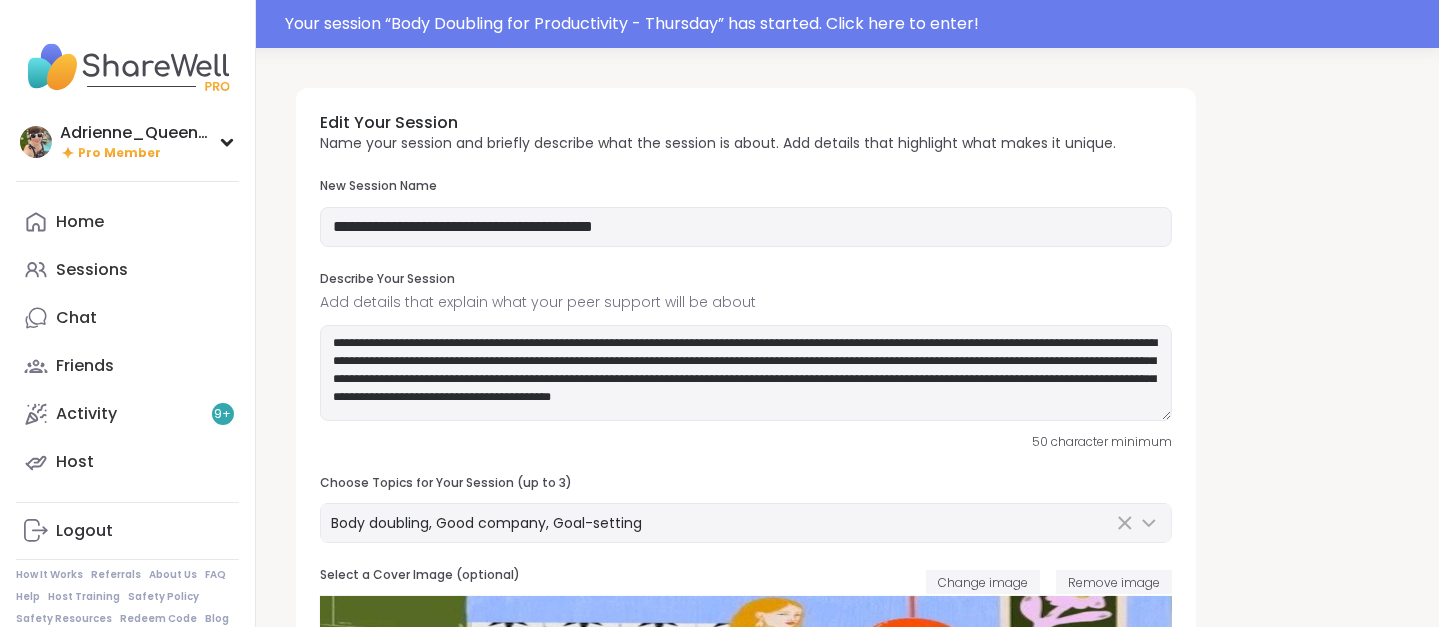 scroll, scrollTop: 11, scrollLeft: 0, axis: vertical 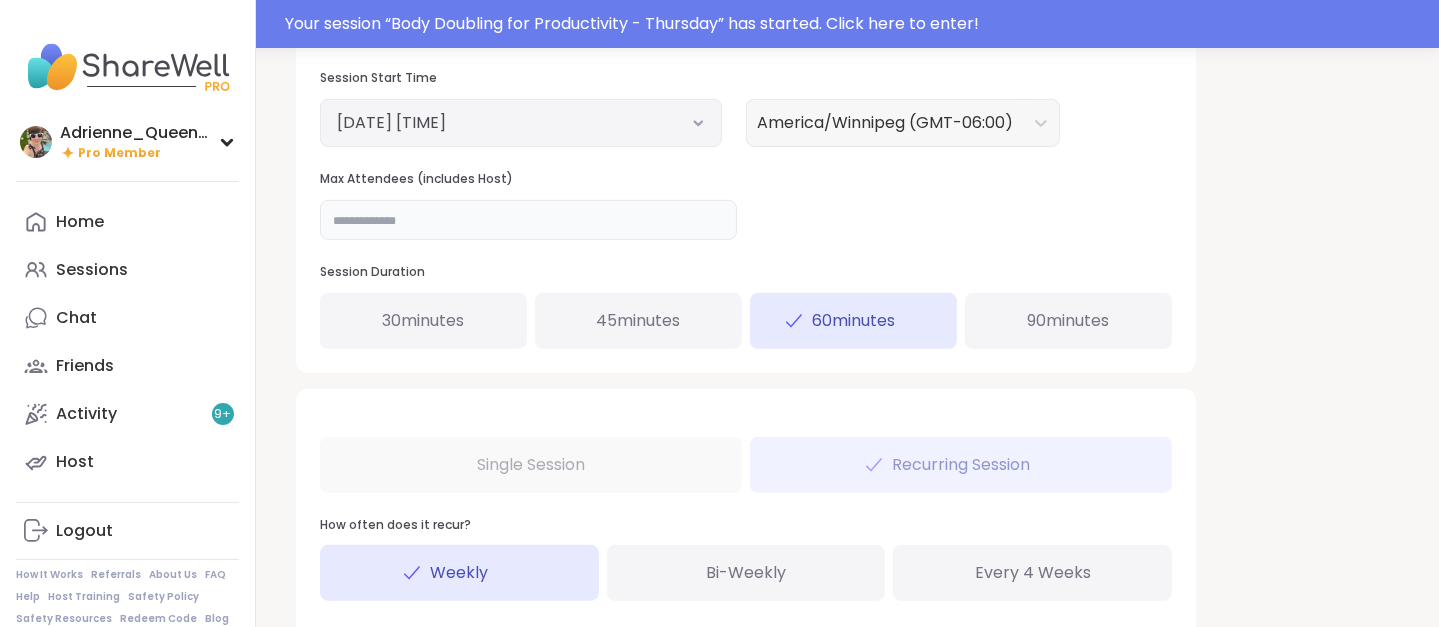 click on "**" at bounding box center [528, 220] 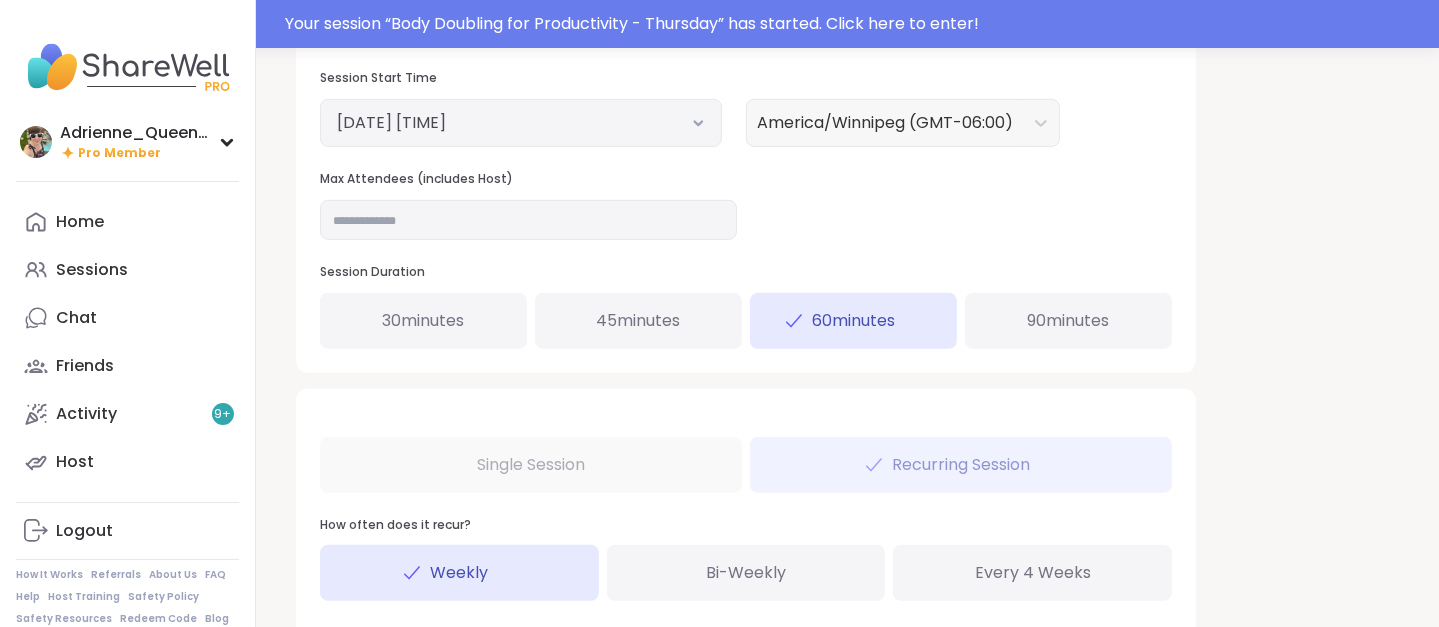 click on "**********" at bounding box center [847, 46] 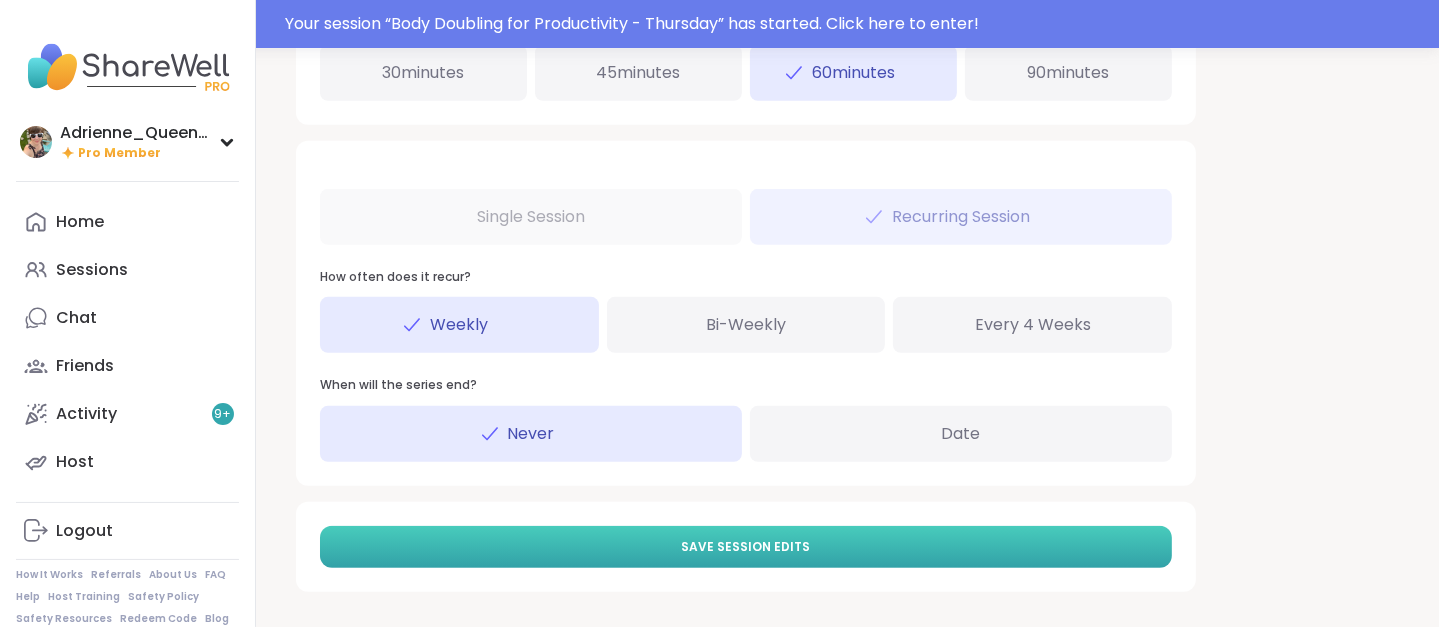 click on "Save Session Edits" at bounding box center [746, 547] 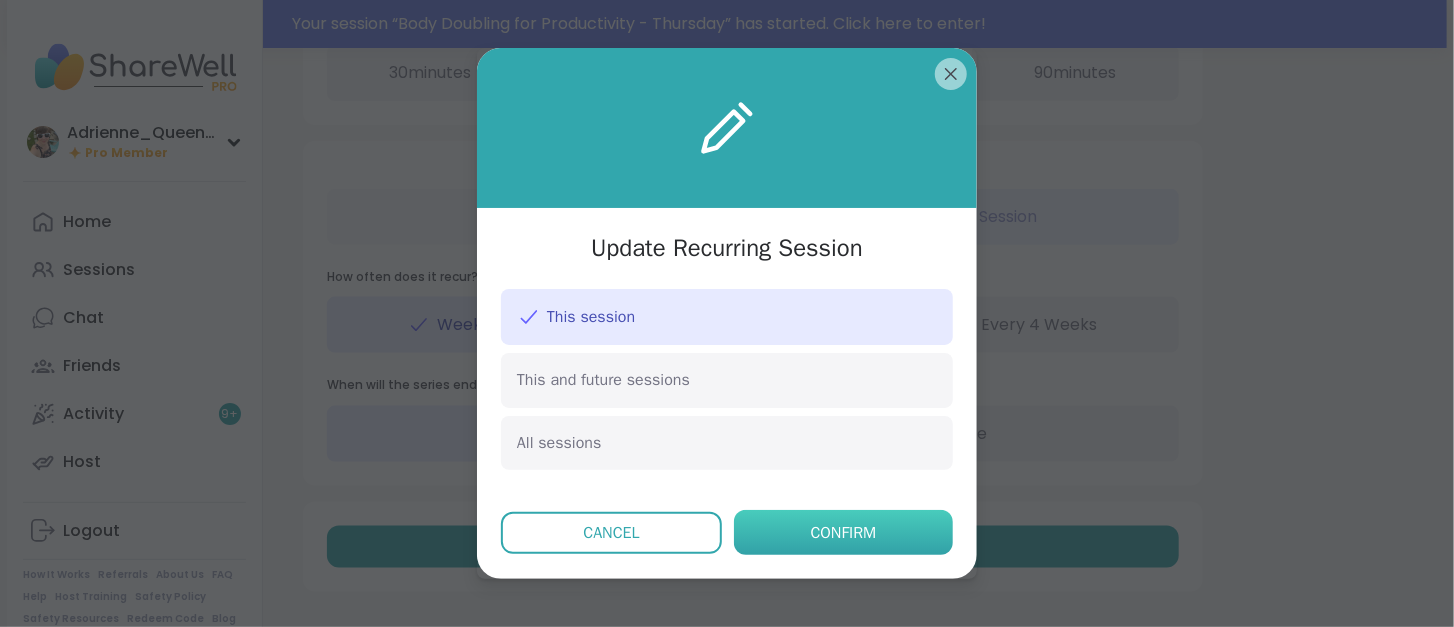 click on "Confirm" at bounding box center [844, 533] 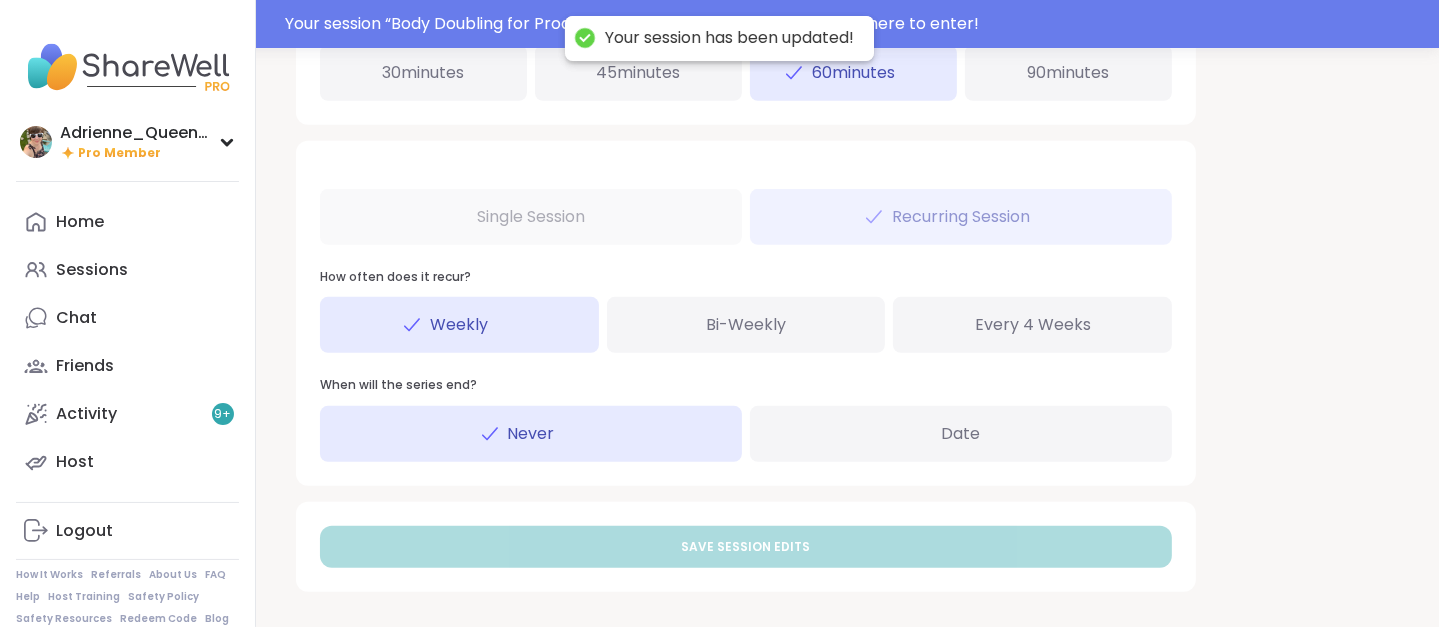 scroll, scrollTop: 0, scrollLeft: 0, axis: both 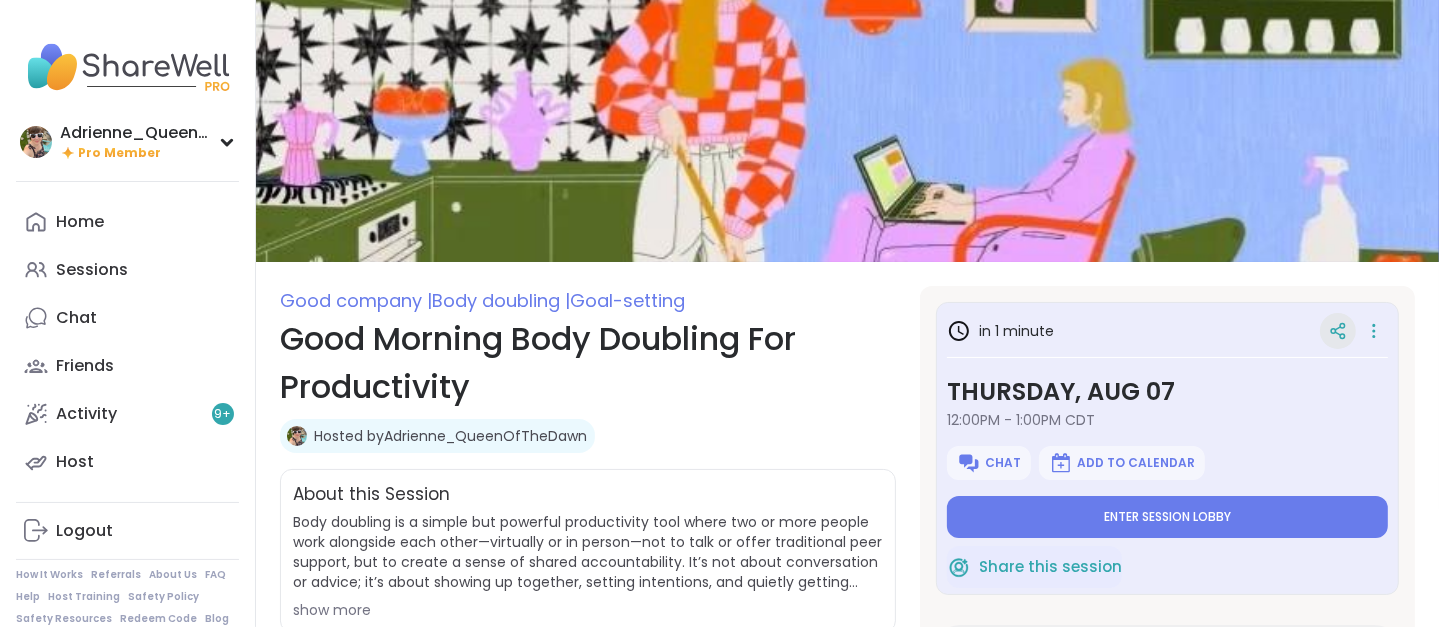 click 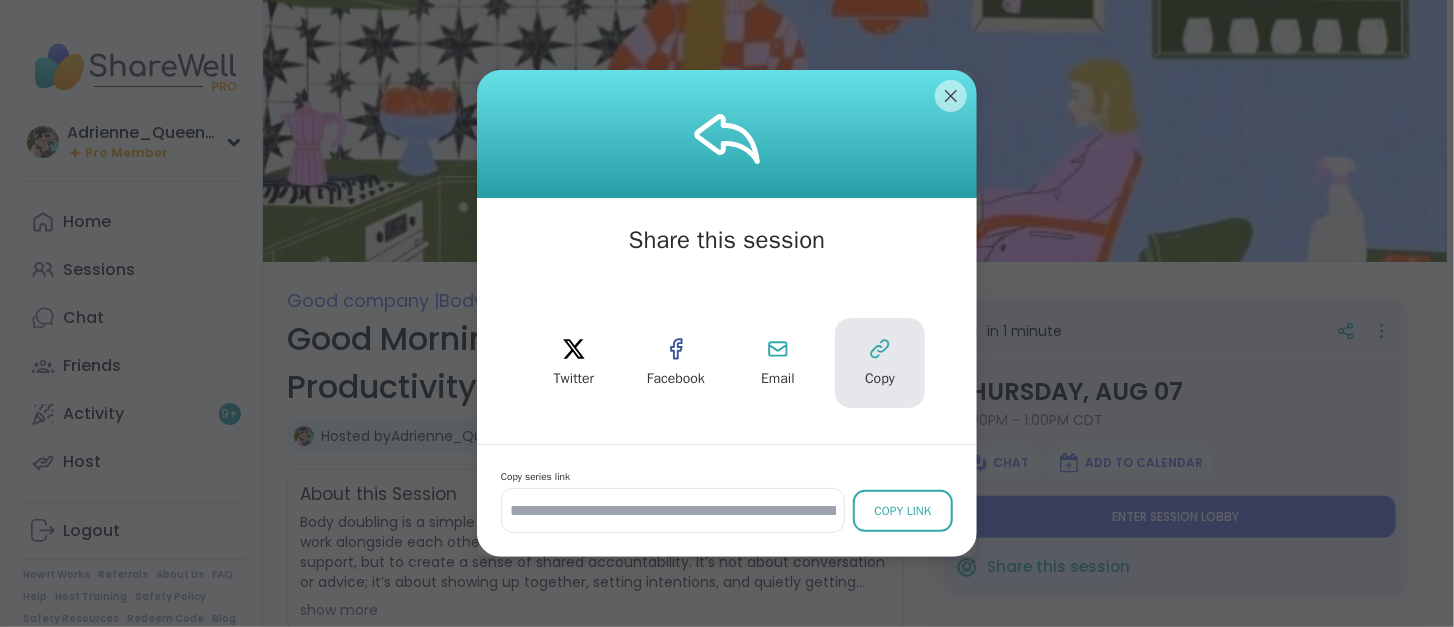 click on "Copy" at bounding box center [880, 379] 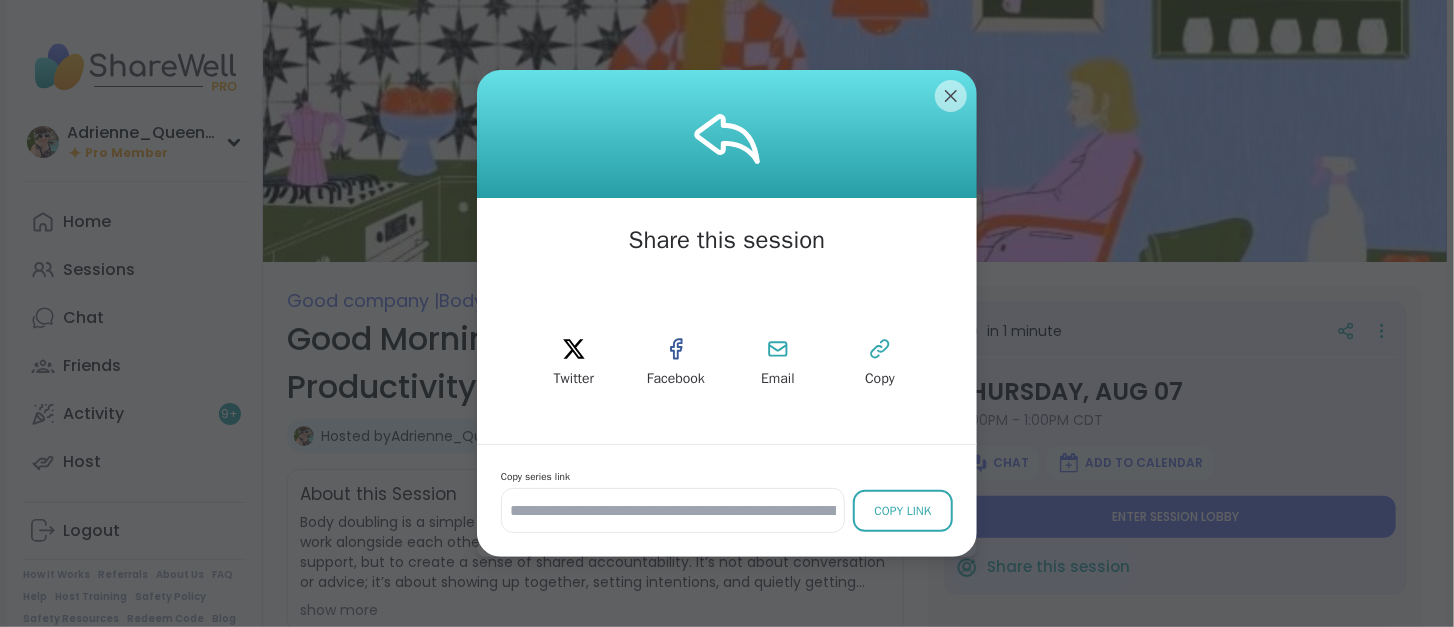 type on "*" 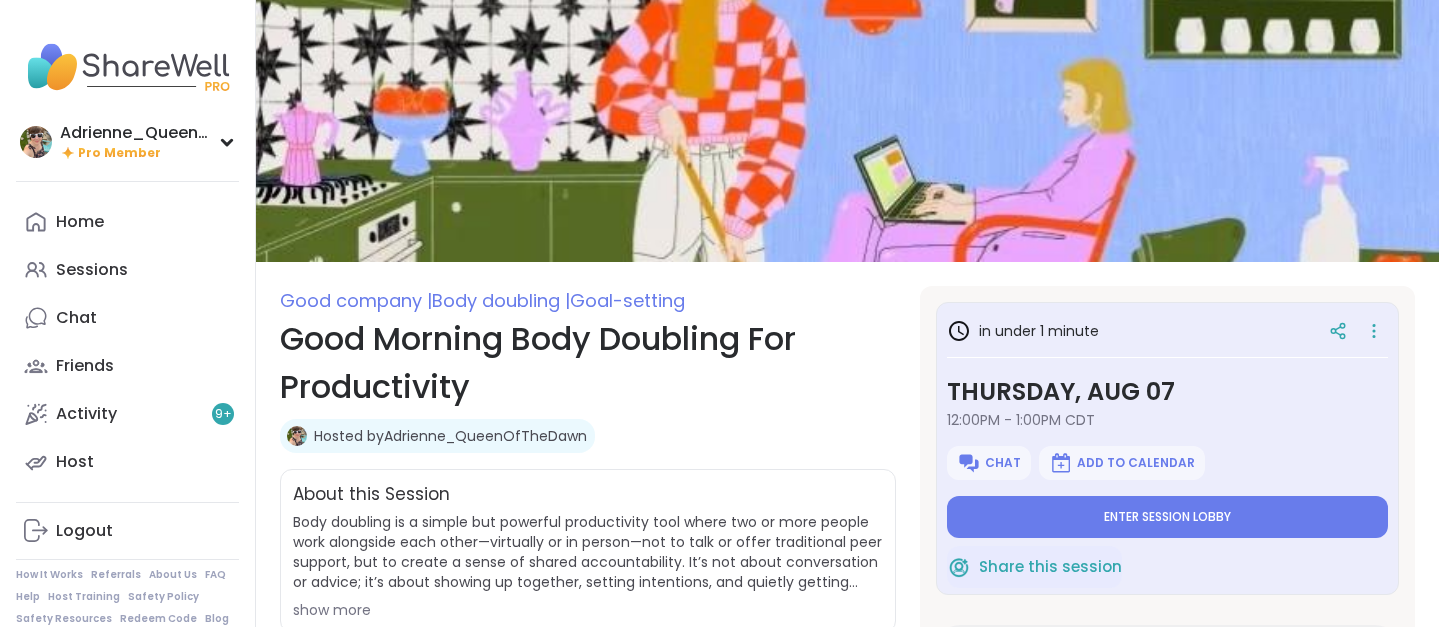 scroll, scrollTop: 619, scrollLeft: 0, axis: vertical 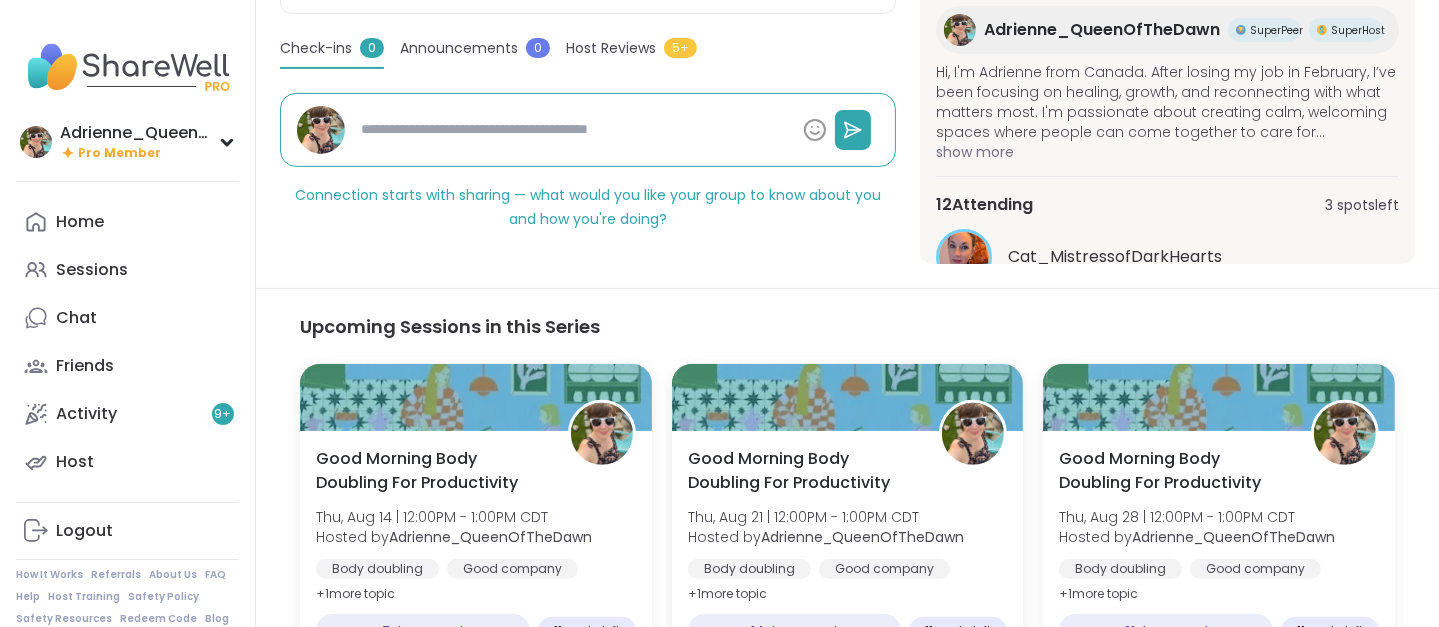 click on "in under 1 minute [DAY], [MONTH] [DATE] [TIME] - [TIME] [TIMEZONE] Chat Add to Calendar Enter session lobby Share this session [NAME] [USERNAME] [USERNAME] Hi, I'm [NAME] from [COUNTRY]. After losing my job in [MONTH], I’ve been focusing on healing, growth, and reconnecting with what matters most. I'm passionate about creating calm, welcoming spaces where people can come together to care for themselves and their homes. As a body doubling host, I help foster accountability and gentle motivation, offering a quiet, encouraging environment for anyone who needs a little company while tackling tasks, big or small. show more [NUMBER] Attending [NUMBER] spots left [USERNAME] [USERNAME] [USERNAME] See All" at bounding box center [1167, -35] 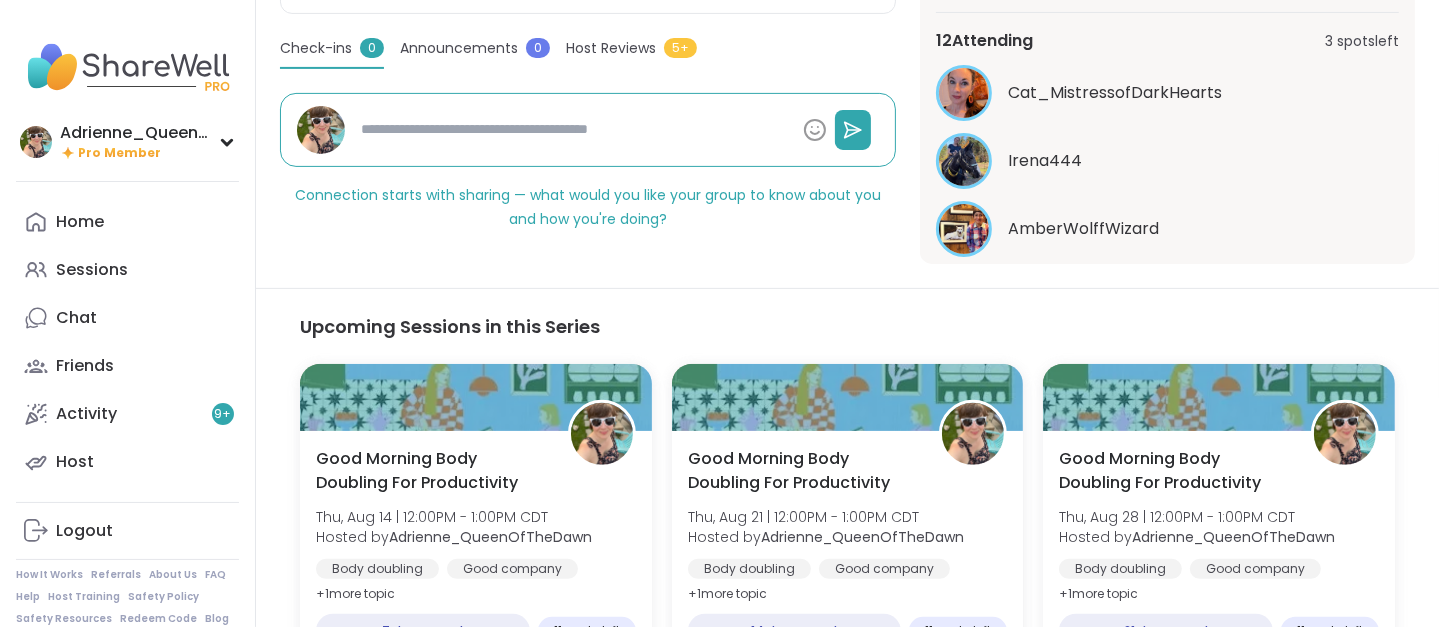 scroll, scrollTop: 220, scrollLeft: 0, axis: vertical 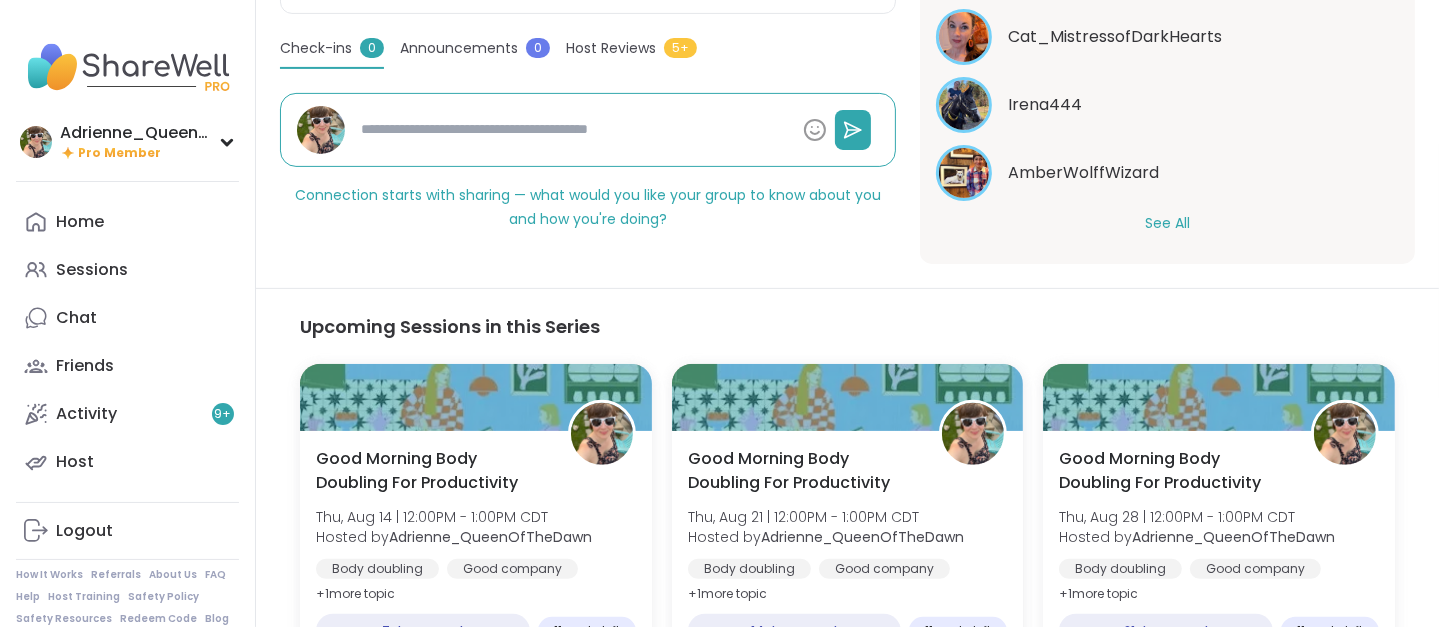 click on "See All" at bounding box center [1167, 223] 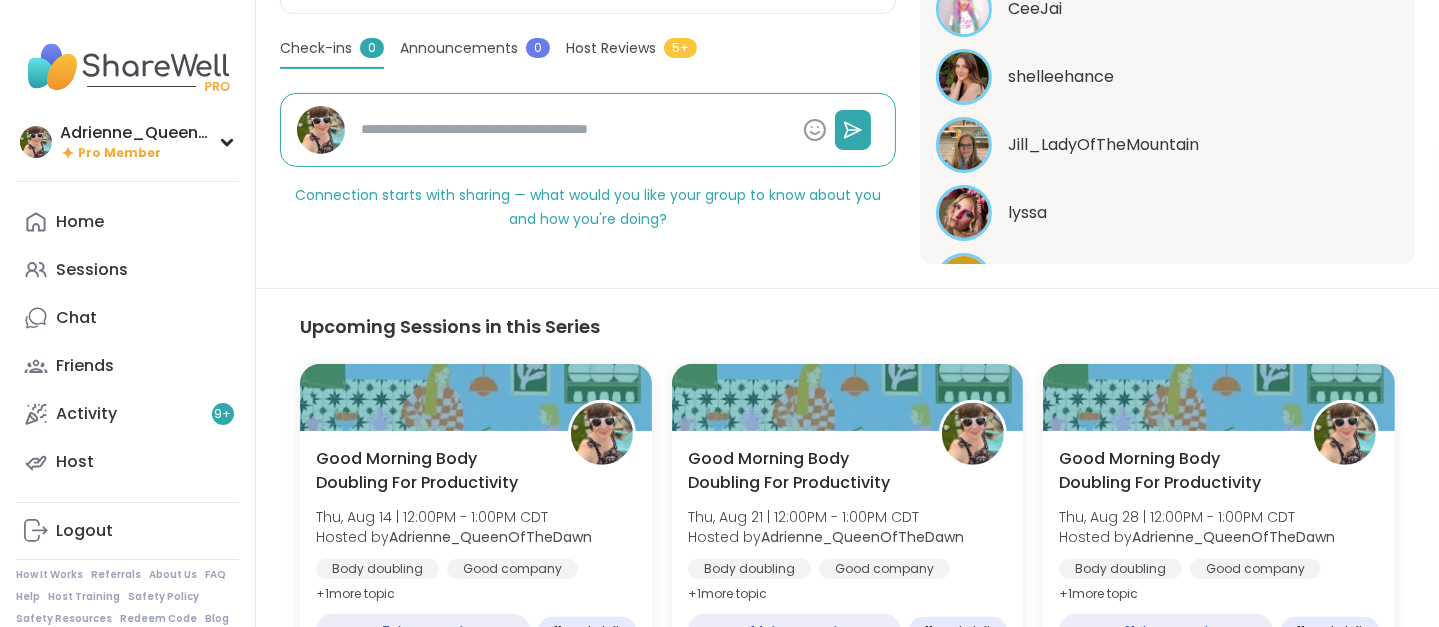 scroll, scrollTop: 452, scrollLeft: 0, axis: vertical 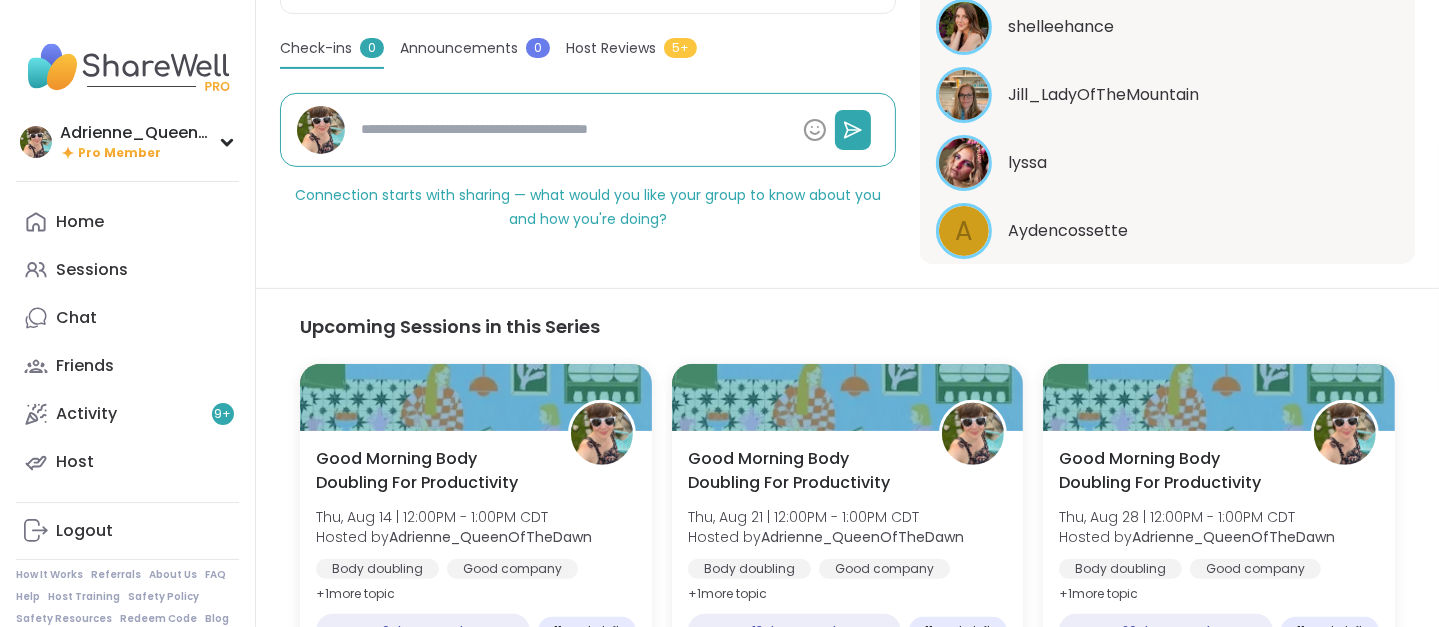 type on "*" 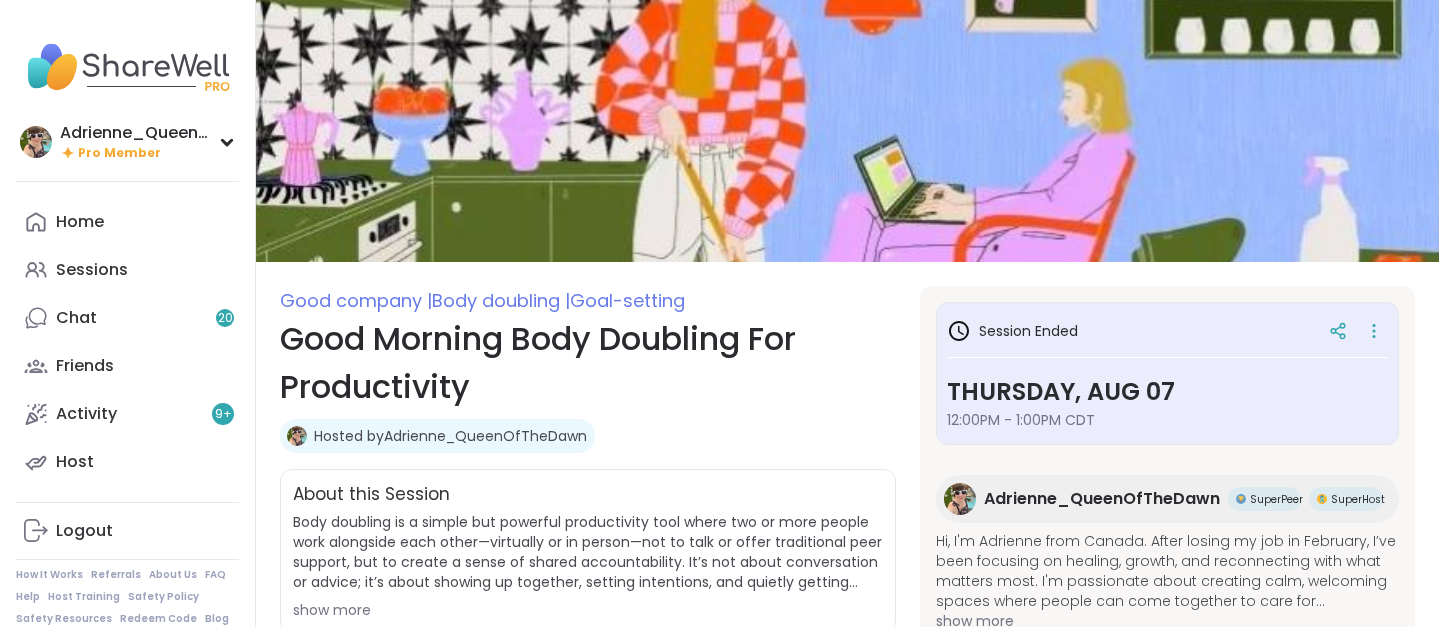 scroll, scrollTop: 619, scrollLeft: 0, axis: vertical 